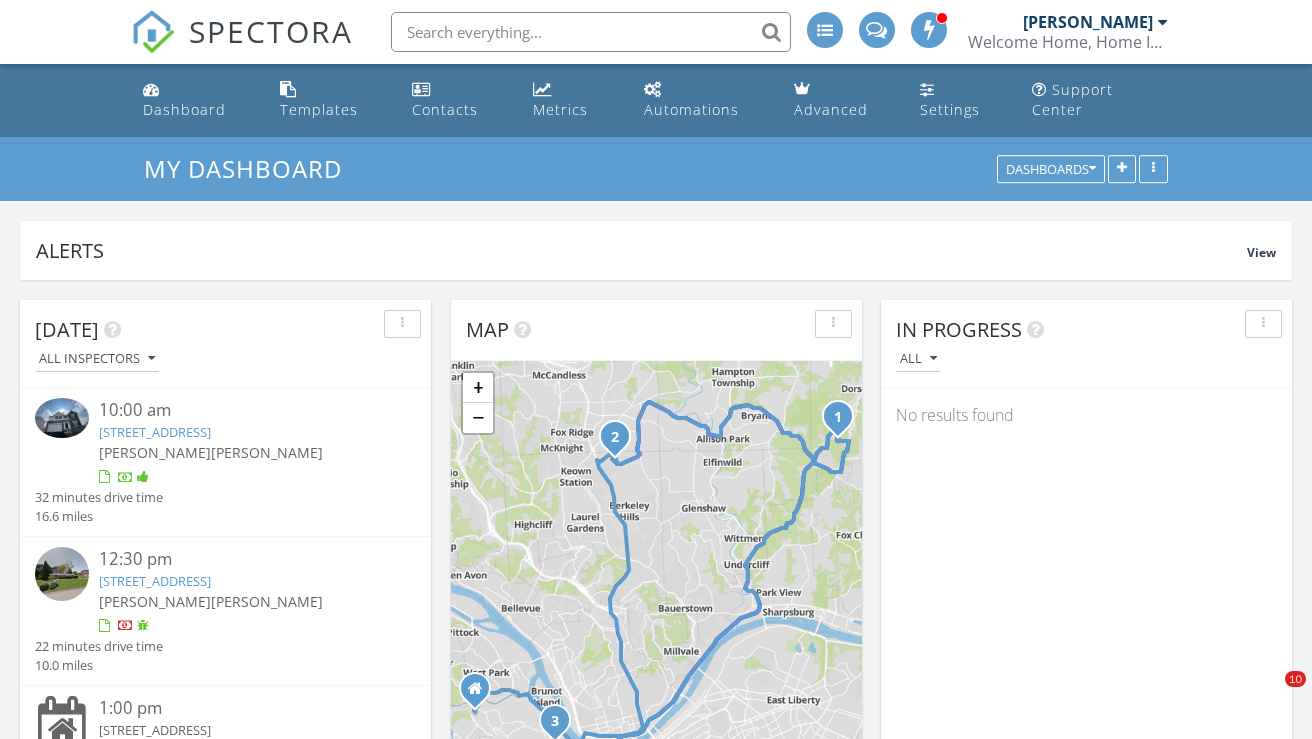 scroll, scrollTop: 1158, scrollLeft: 0, axis: vertical 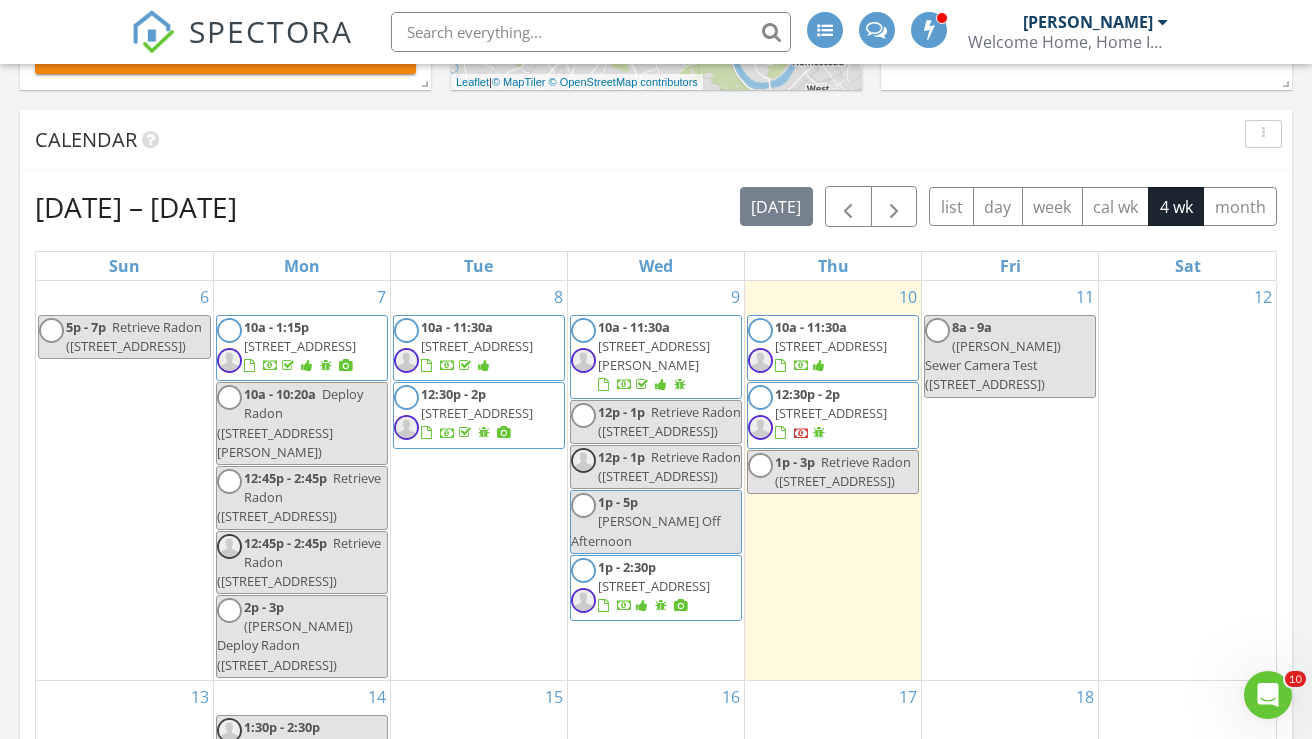 click on "1030 Lakewood St, Pittsburgh 15220" at bounding box center [477, 413] 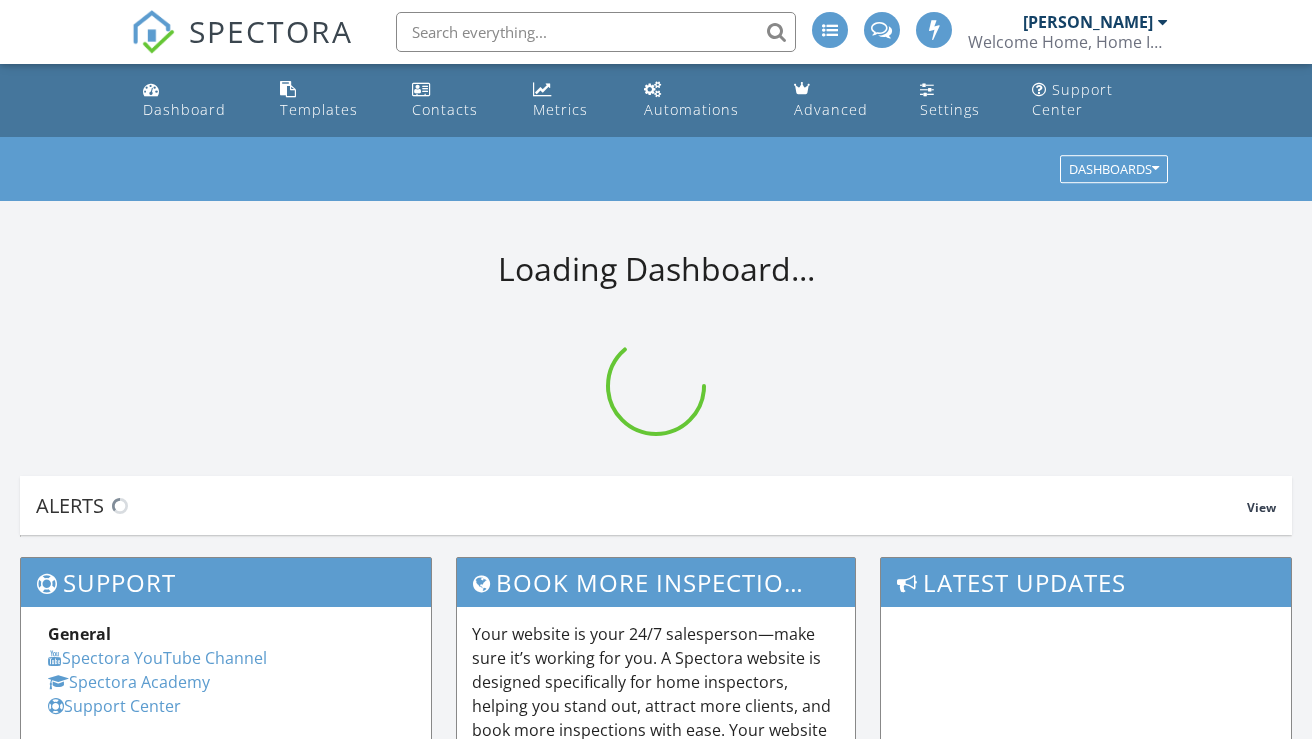 scroll, scrollTop: 0, scrollLeft: 0, axis: both 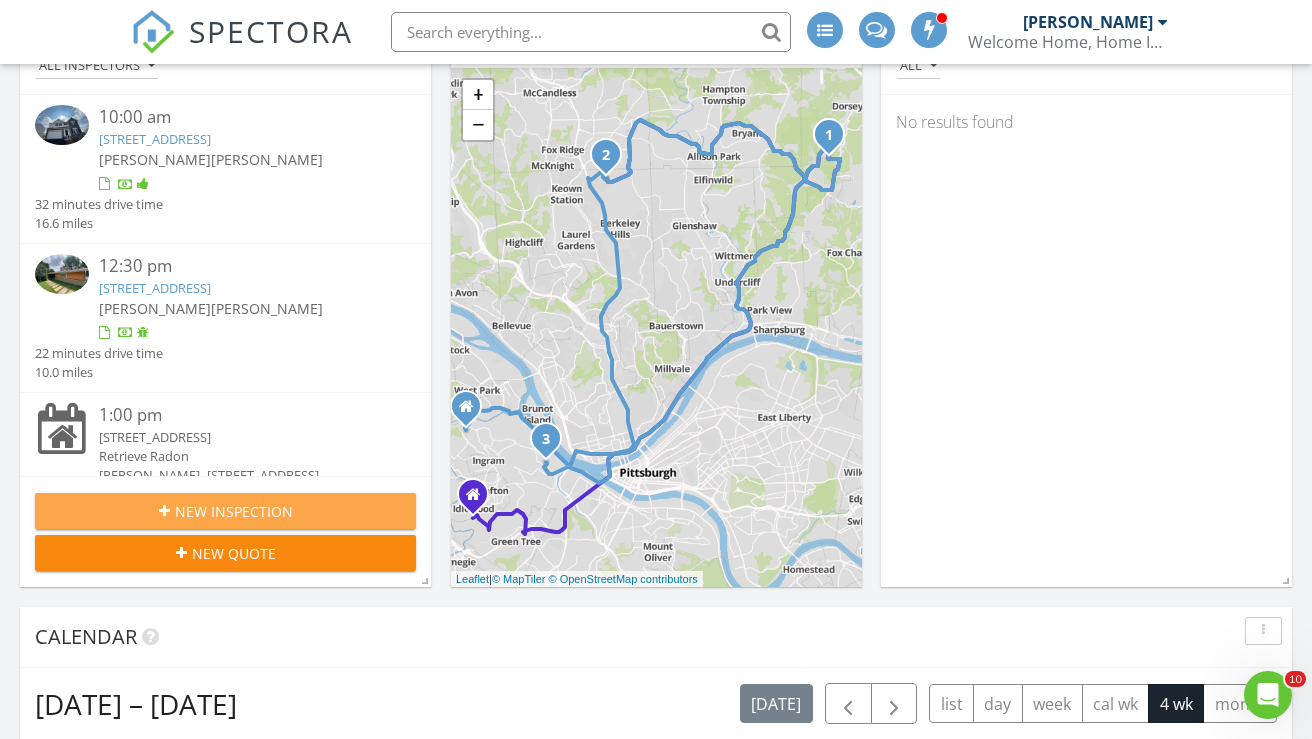 click on "New Inspection" at bounding box center (234, 511) 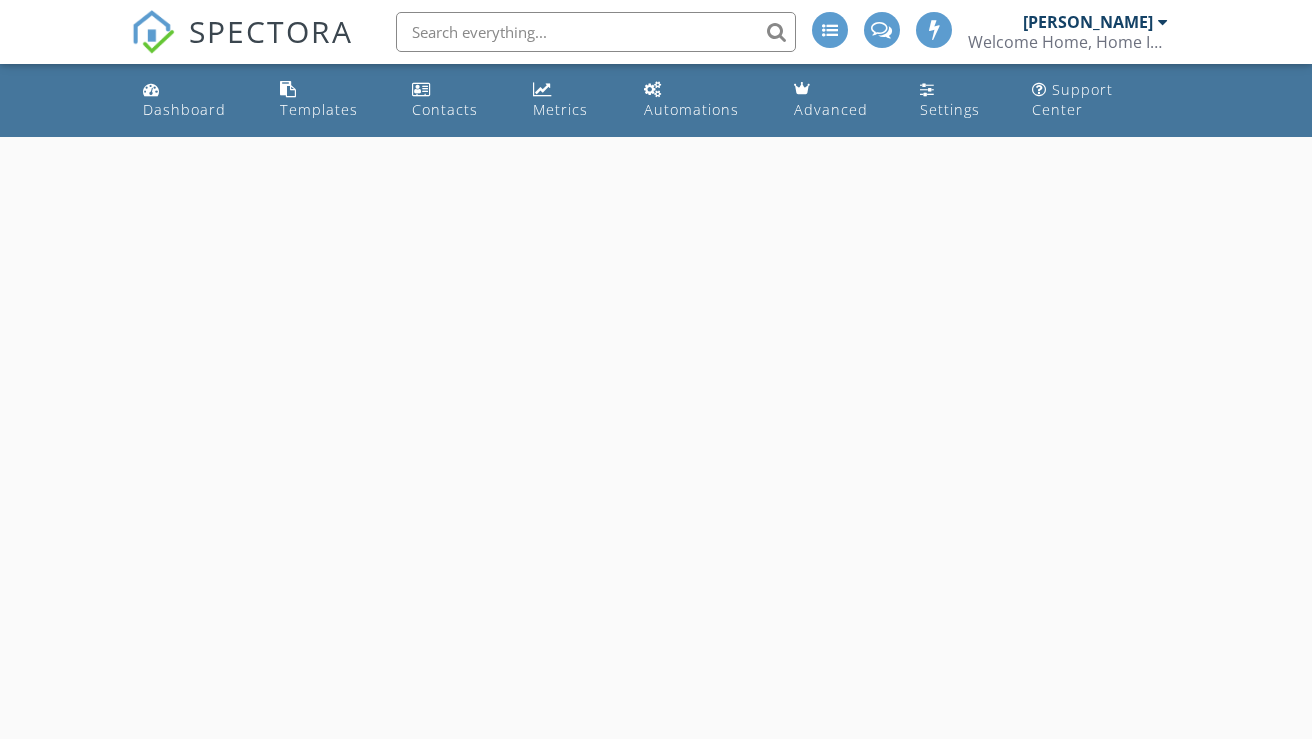 scroll, scrollTop: 0, scrollLeft: 0, axis: both 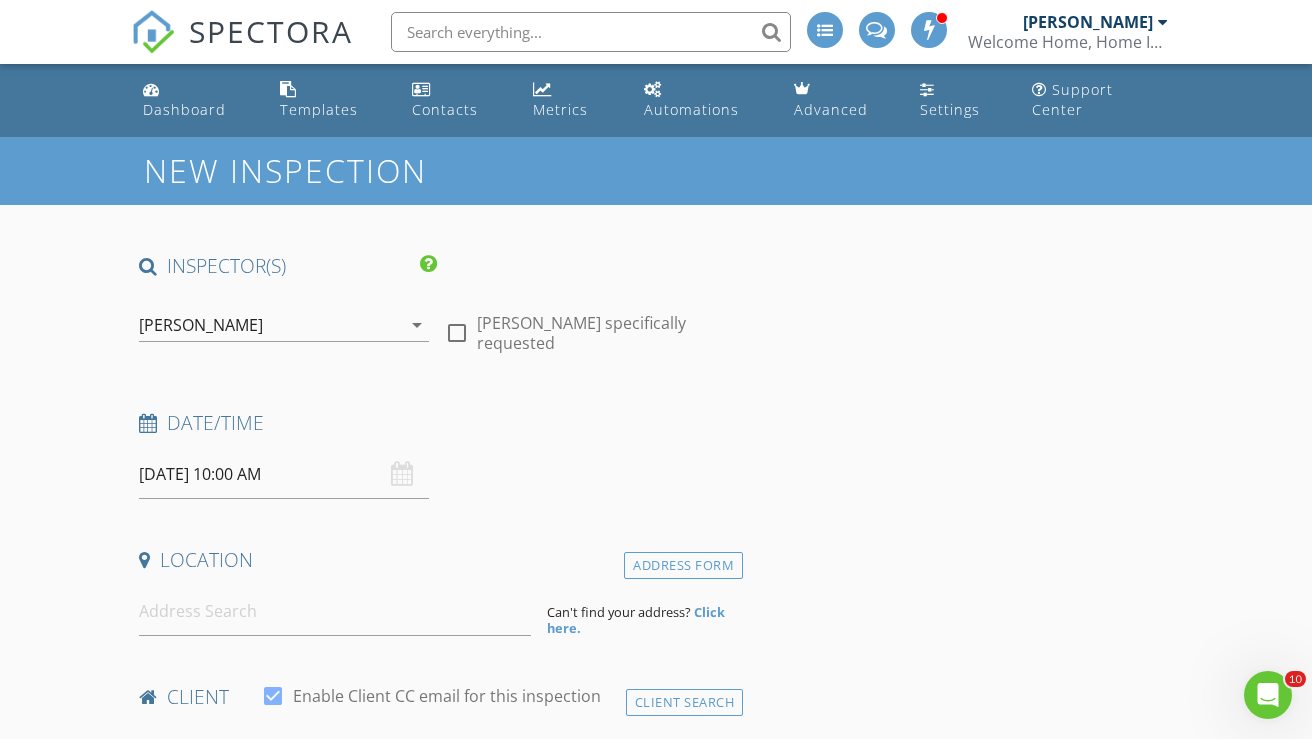 click on "[PERSON_NAME]" at bounding box center (201, 325) 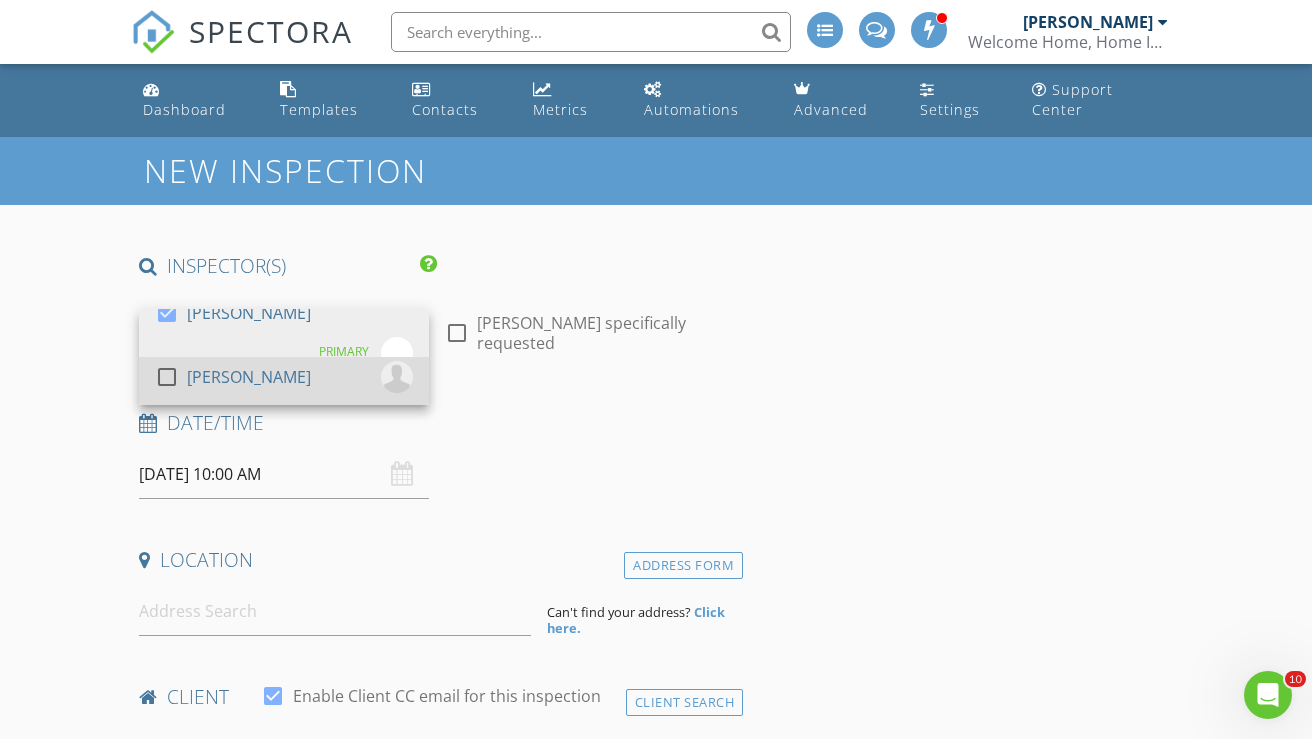 click at bounding box center (167, 377) 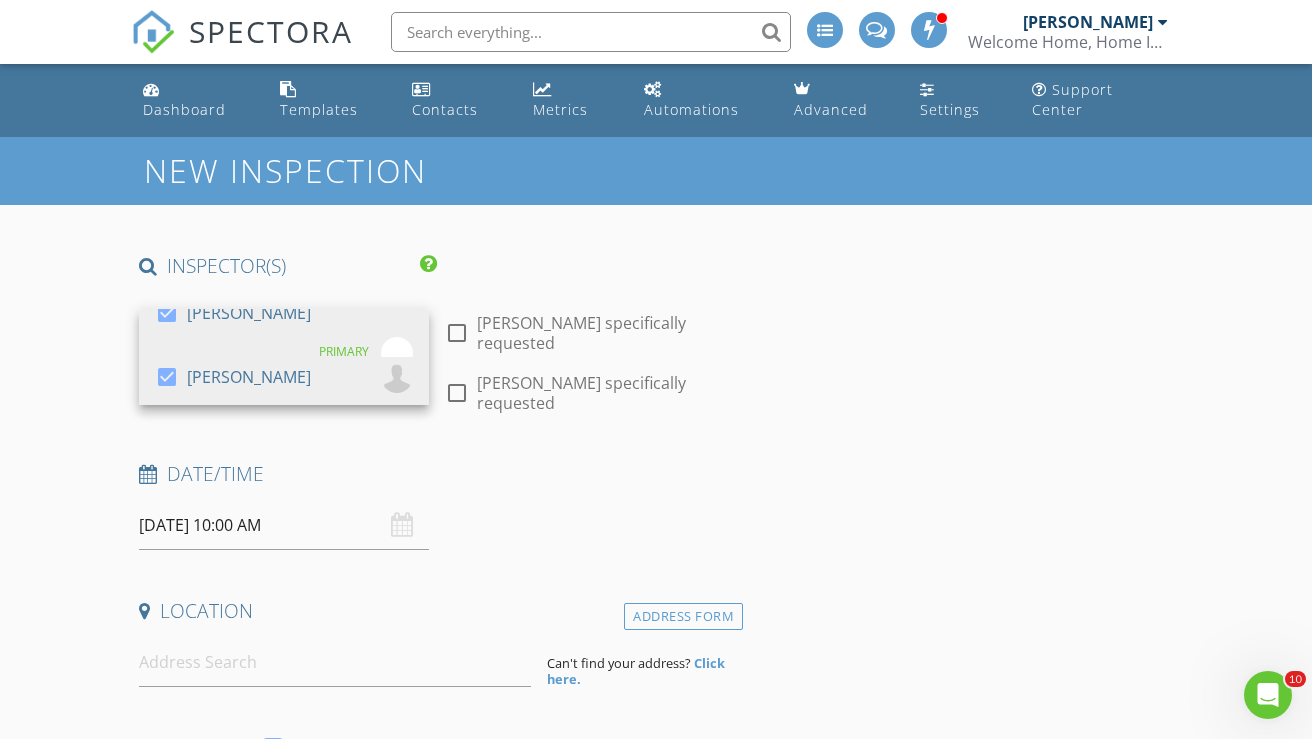 click on "Date/Time
07/11/2025 10:00 AM" at bounding box center (437, 505) 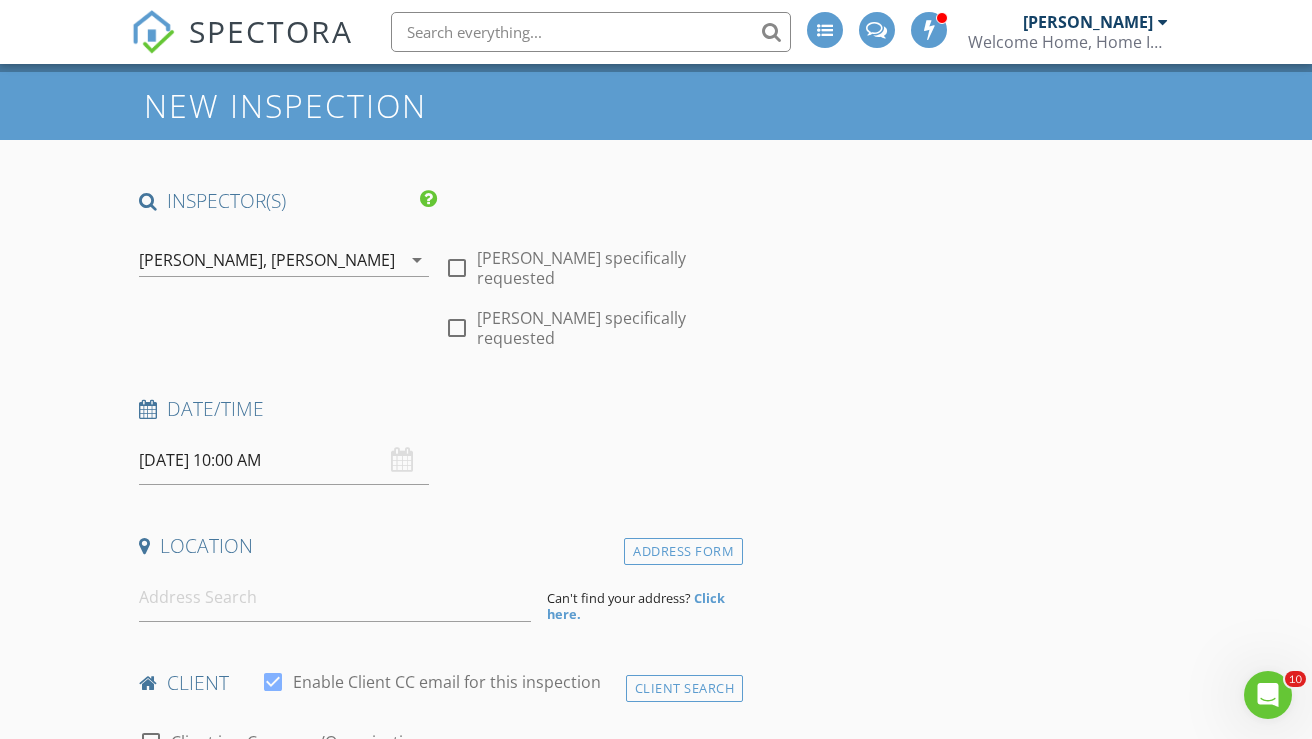 scroll, scrollTop: 166, scrollLeft: 0, axis: vertical 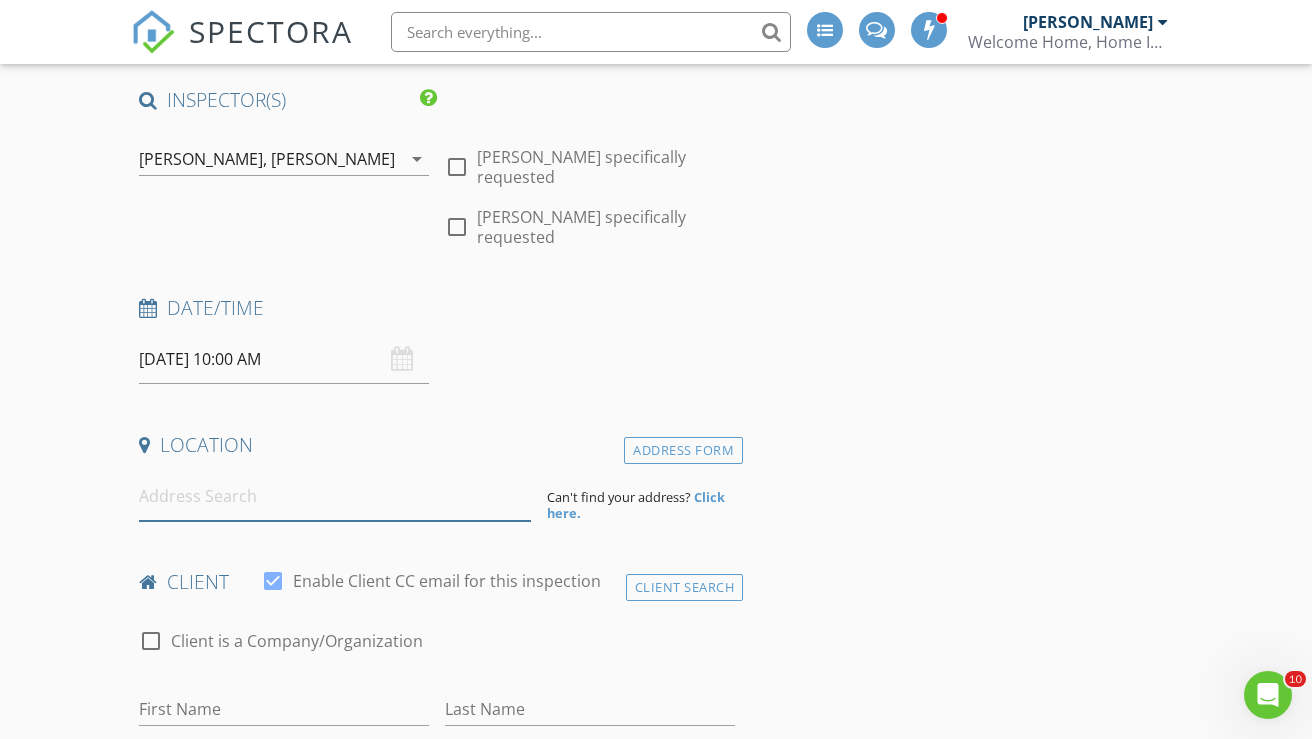 click at bounding box center [335, 496] 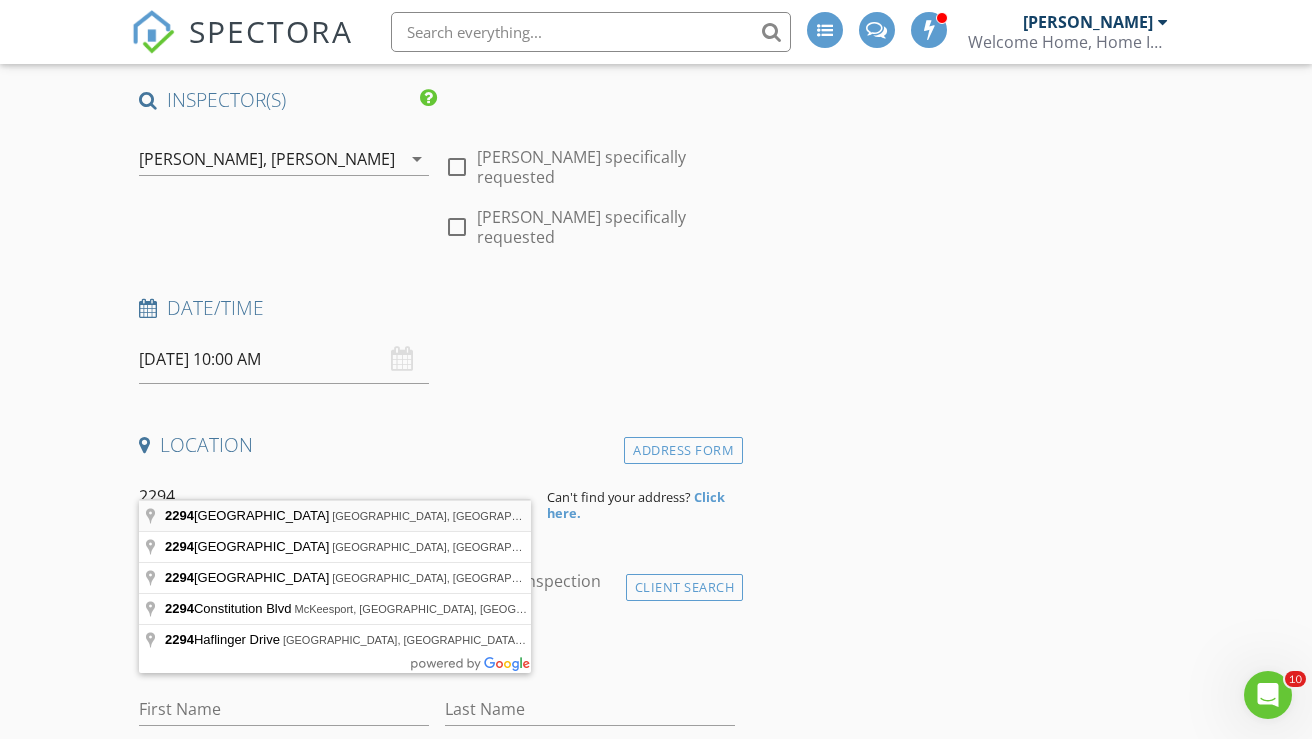 type on "2294 Clearvue Road, Pittsburgh, PA, USA" 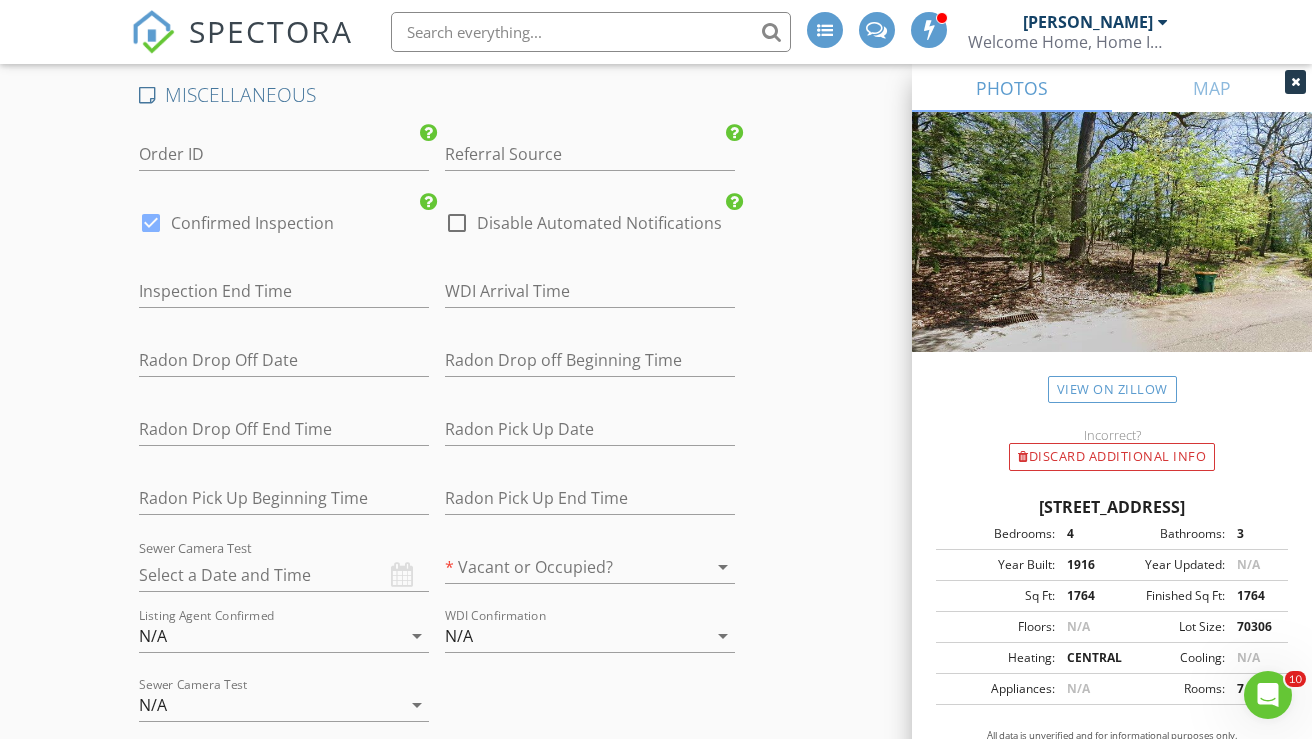scroll, scrollTop: 3568, scrollLeft: 0, axis: vertical 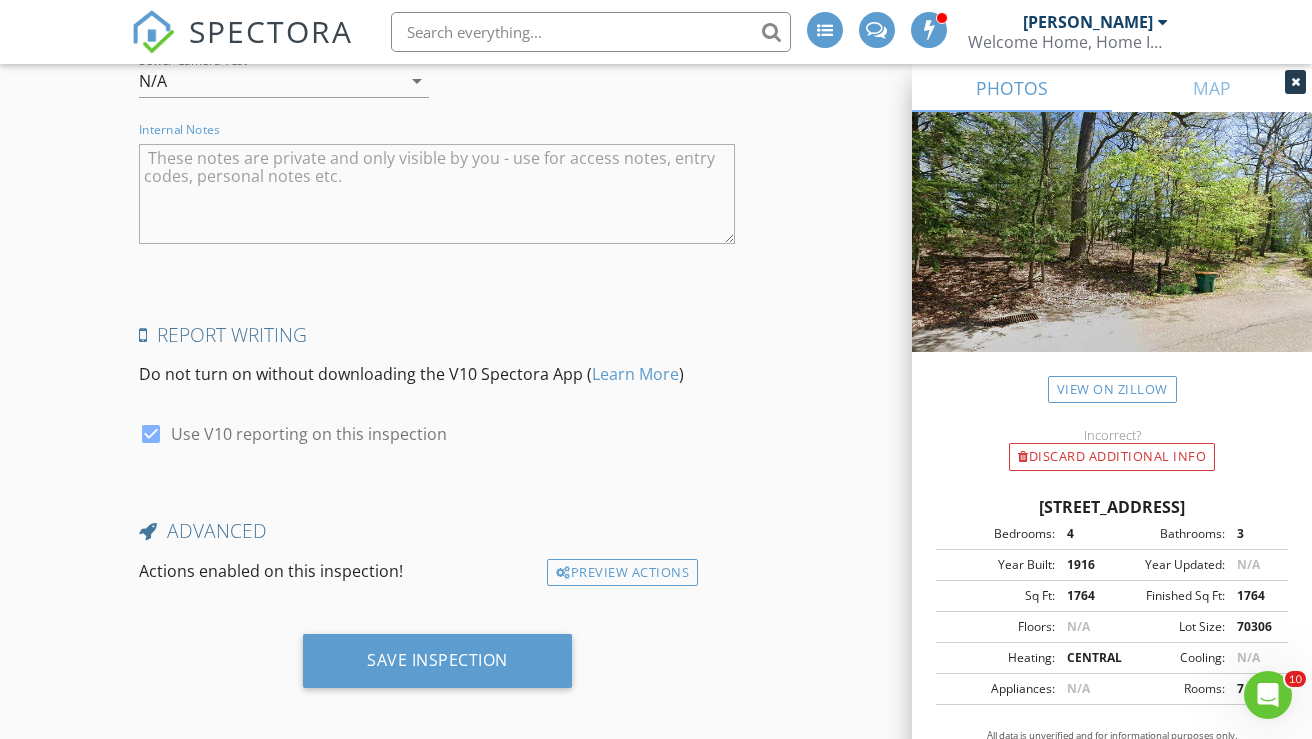 click at bounding box center [437, 194] 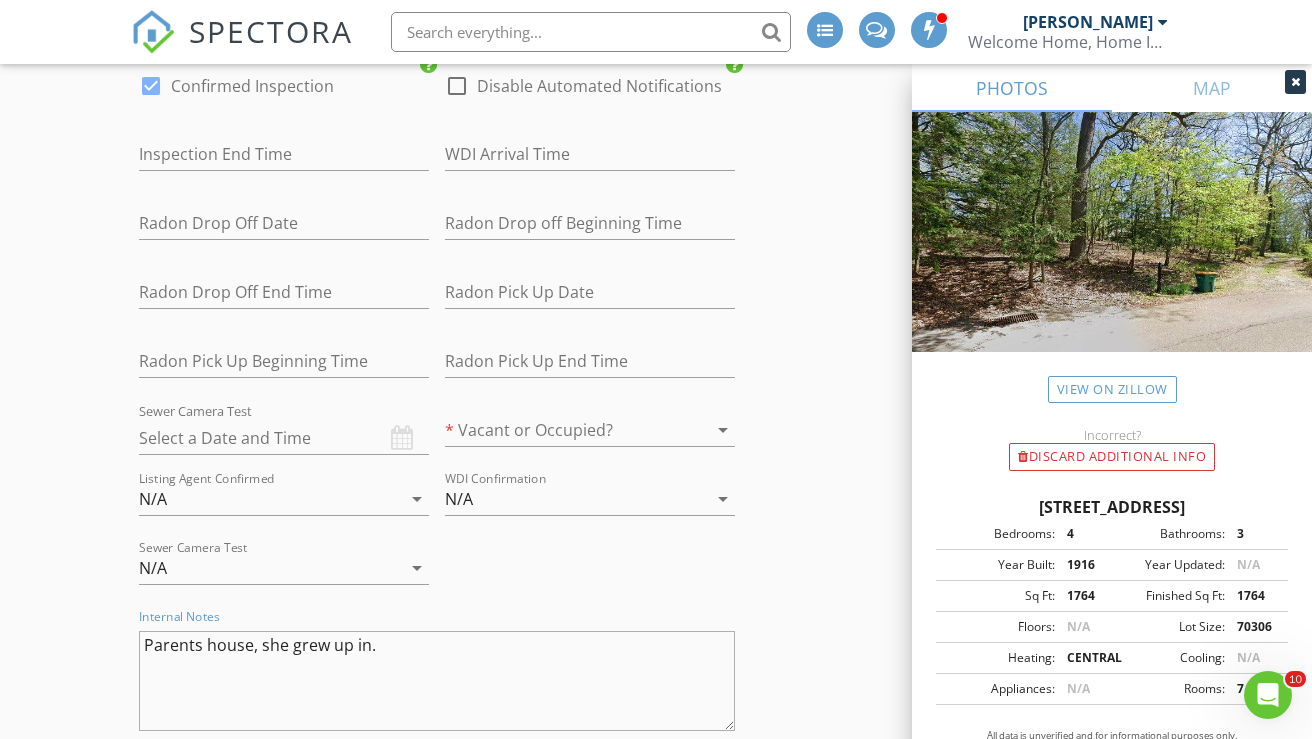 scroll, scrollTop: 3108, scrollLeft: 0, axis: vertical 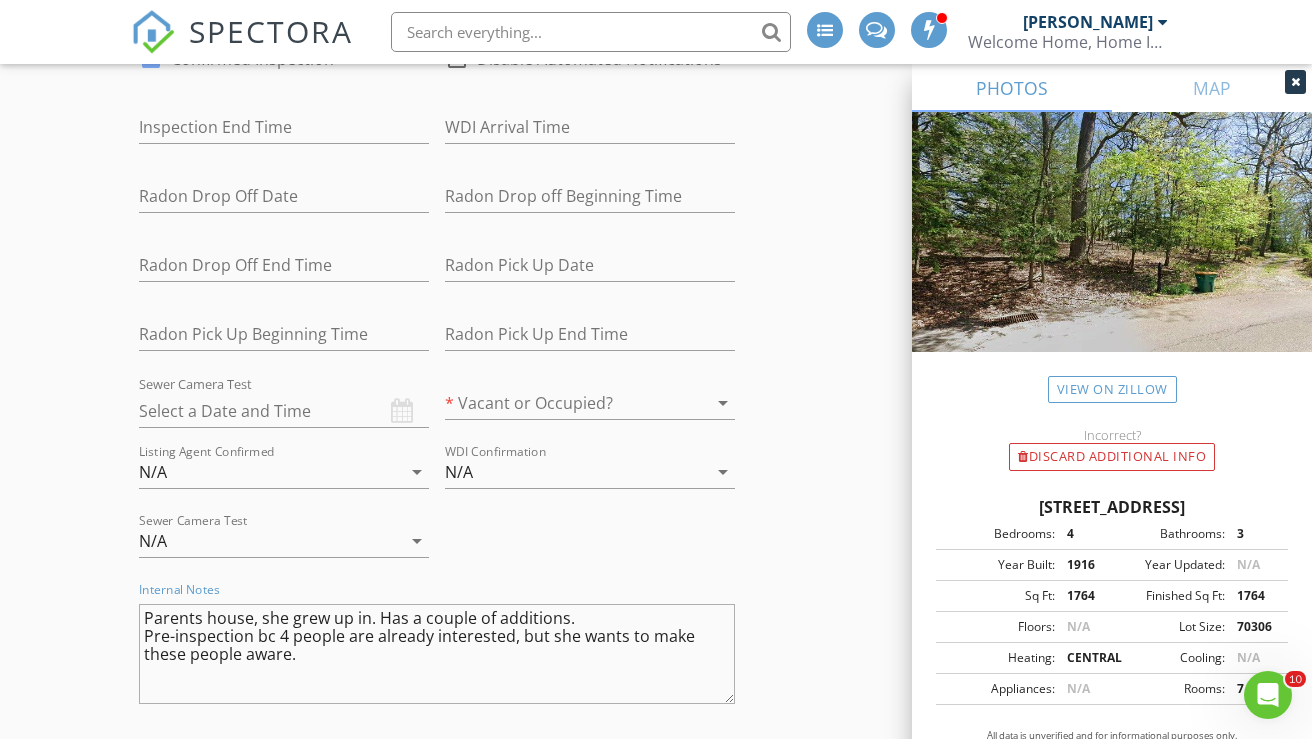type on "Parents house, she grew up in. Has a couple of additions.
Pre-inspection bc 4 people are already interested, but she wants to make these people aware." 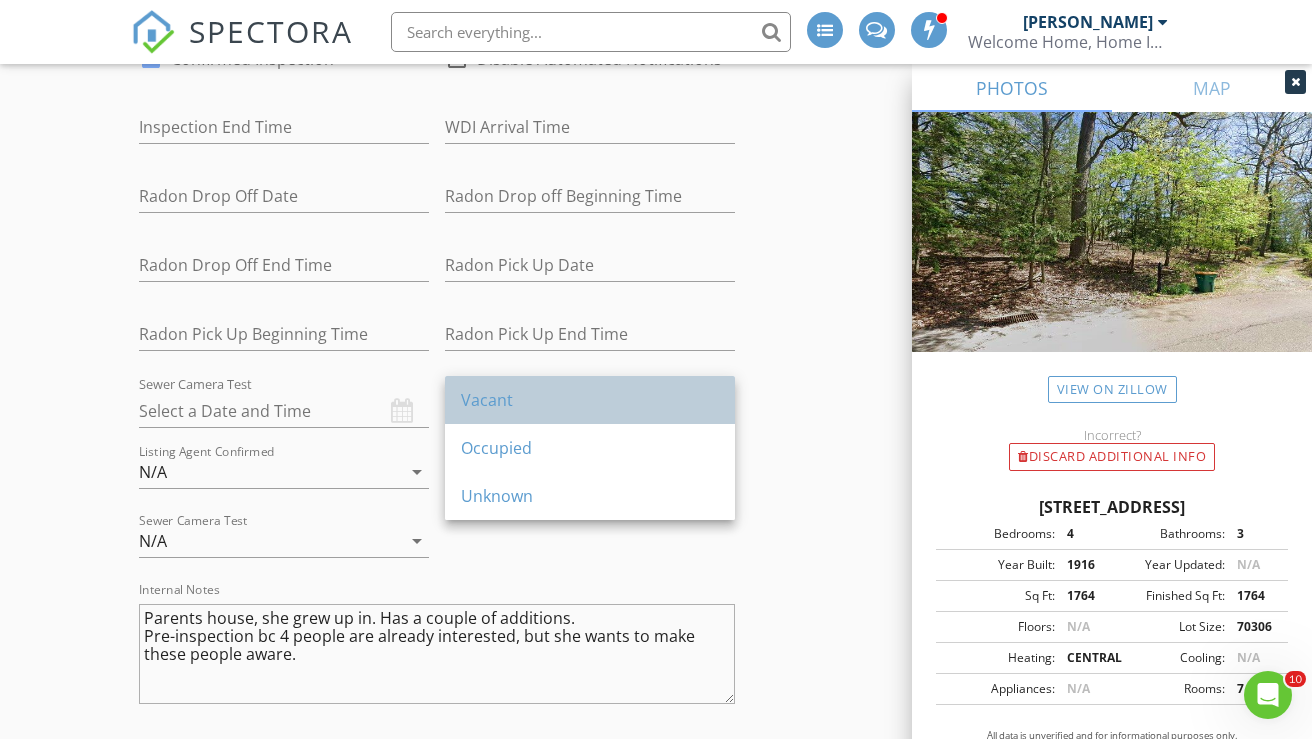 click on "Vacant" at bounding box center [590, 400] 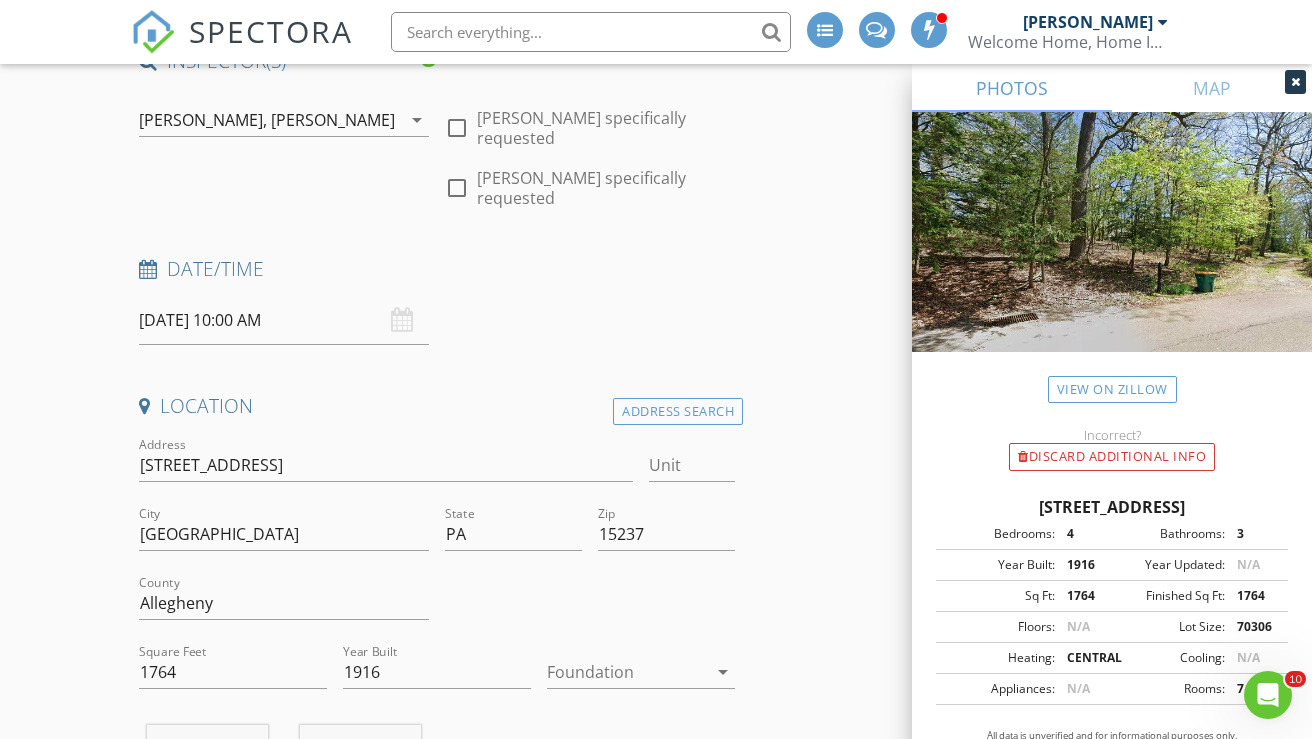 scroll, scrollTop: 178, scrollLeft: 0, axis: vertical 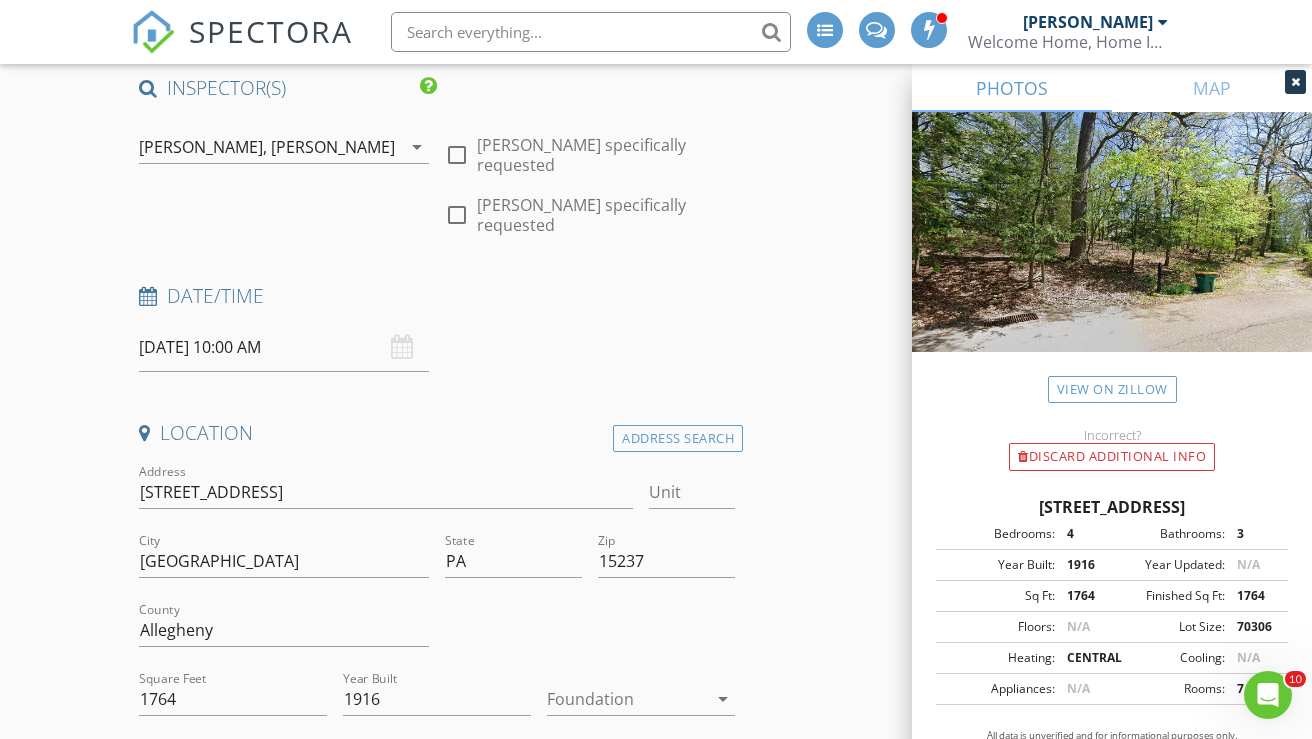 drag, startPoint x: 947, startPoint y: 506, endPoint x: 1273, endPoint y: 500, distance: 326.0552 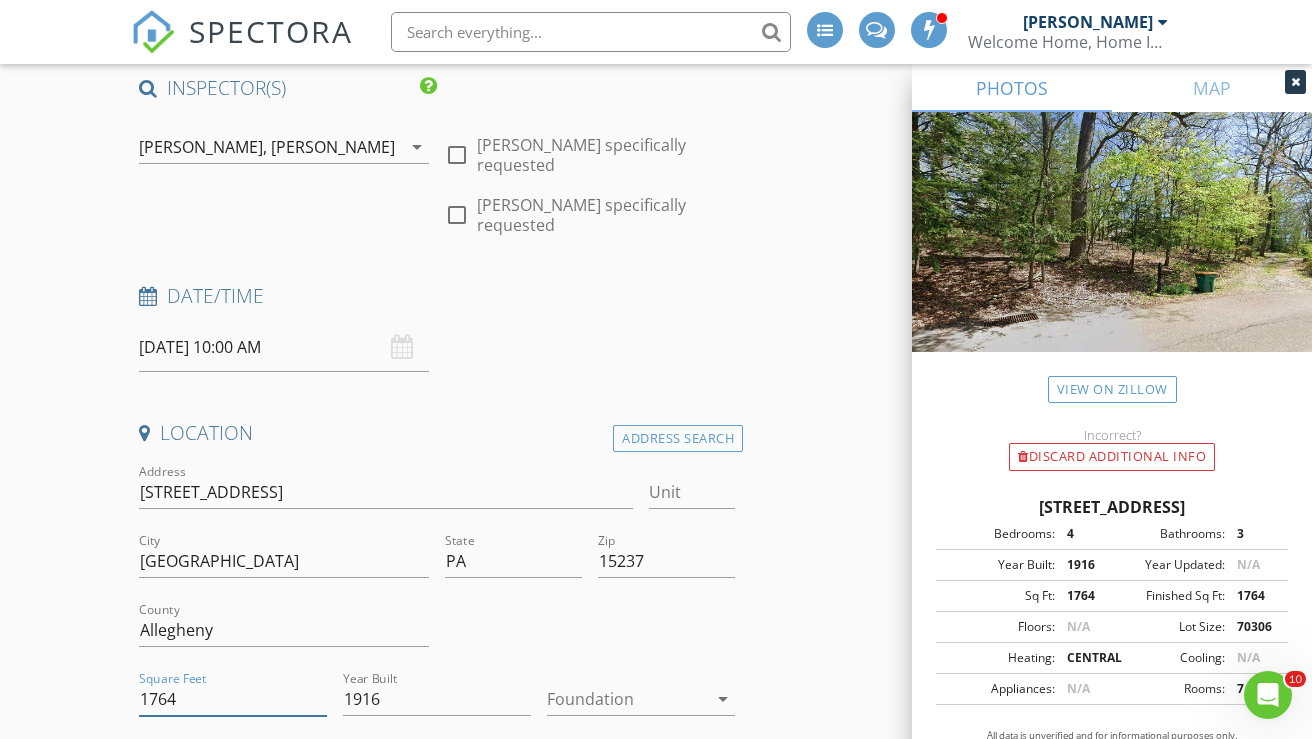 drag, startPoint x: 181, startPoint y: 677, endPoint x: 123, endPoint y: 673, distance: 58.137768 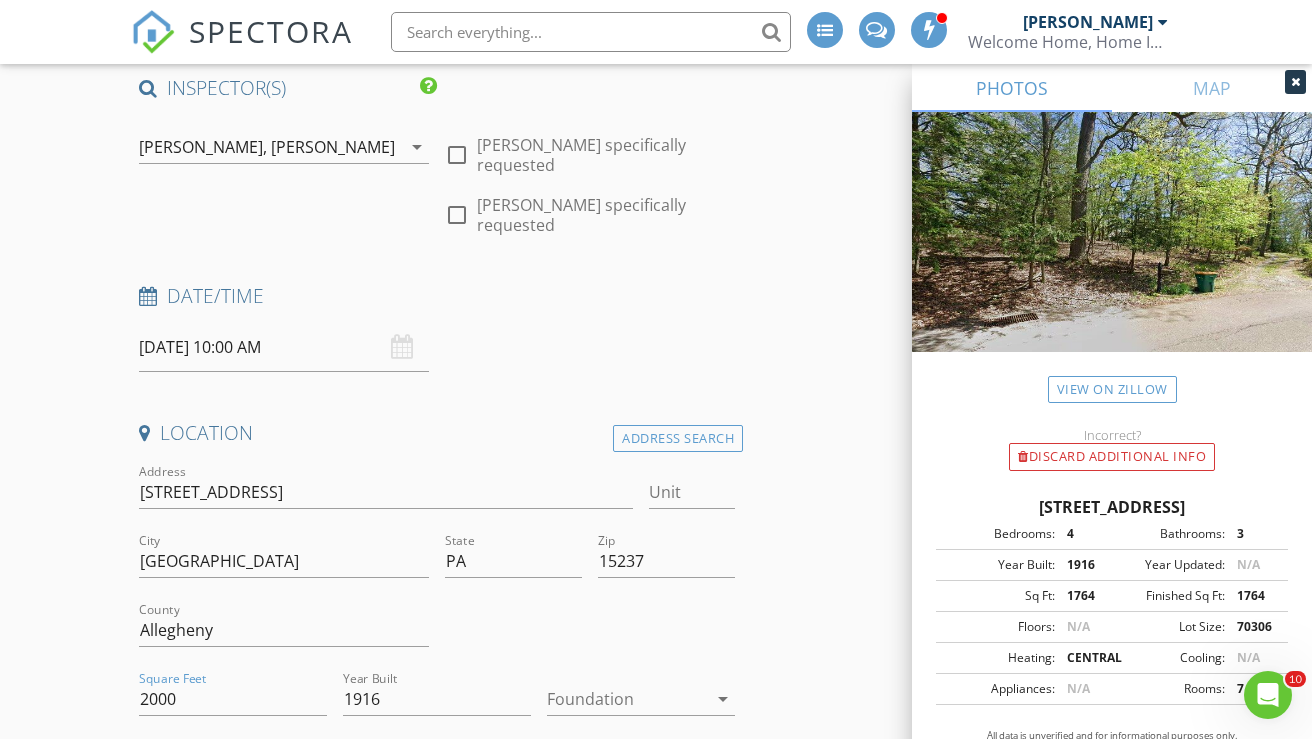 click on "INSPECTOR(S)
check_box   Heath Papinchak   PRIMARY   check_box   Lindsay Davis     Heath Papinchak,  Lindsay Davis arrow_drop_down   check_box_outline_blank Heath Papinchak specifically requested check_box_outline_blank Lindsay Davis specifically requested
Date/Time
07/11/2025 10:00 AM
Location
Address Search       Address 2294 Clearvue Rd   Unit   City Pittsburgh   State PA   Zip 15237   County Allegheny     Square Feet 2000   Year Built 1916   Foundation arrow_drop_down     Heath Papinchak     14.5 miles     (27 minutes)         Lindsay Davis     16.9 miles     (28 minutes)
client
check_box Enable Client CC email for this inspection   Client Search     check_box_outline_blank Client is a Company/Organization     First Name   Last Name   Email   CC Email   Phone         Tags         Notes   Private Notes
SERVICES" at bounding box center [656, 2084] 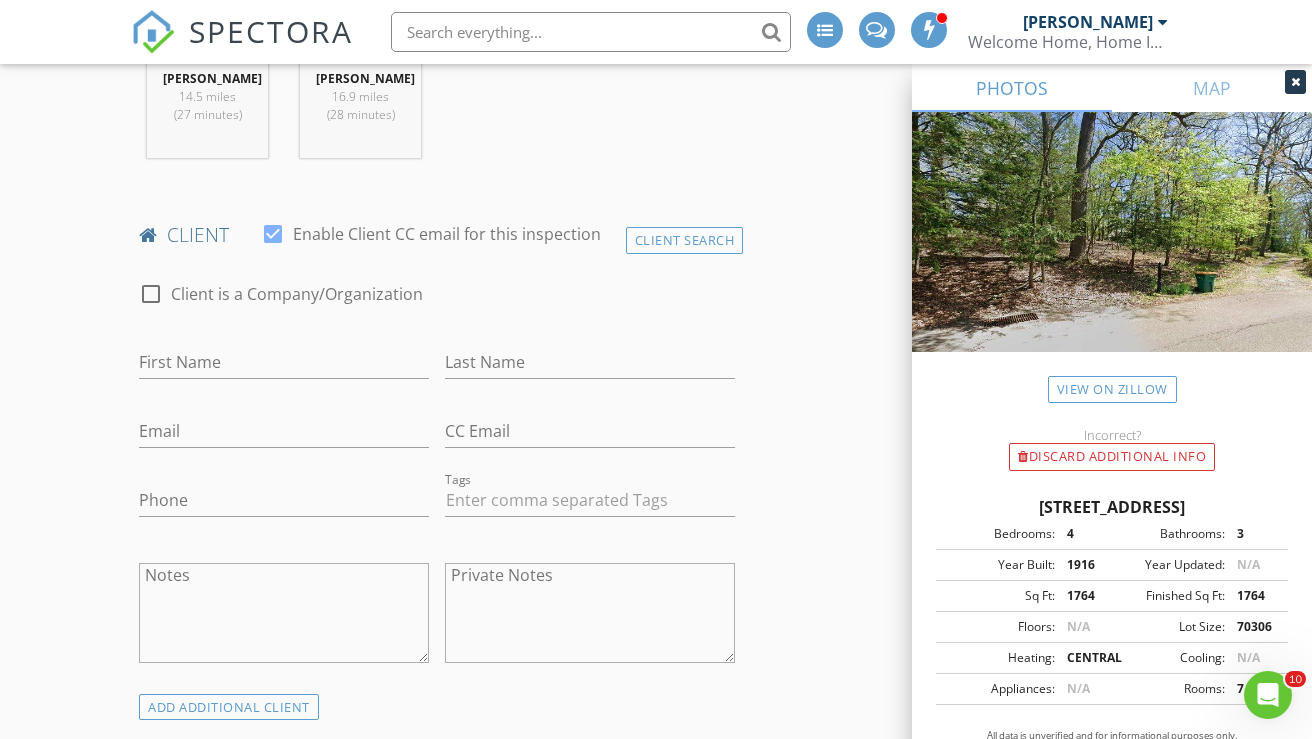 scroll, scrollTop: 1277, scrollLeft: 0, axis: vertical 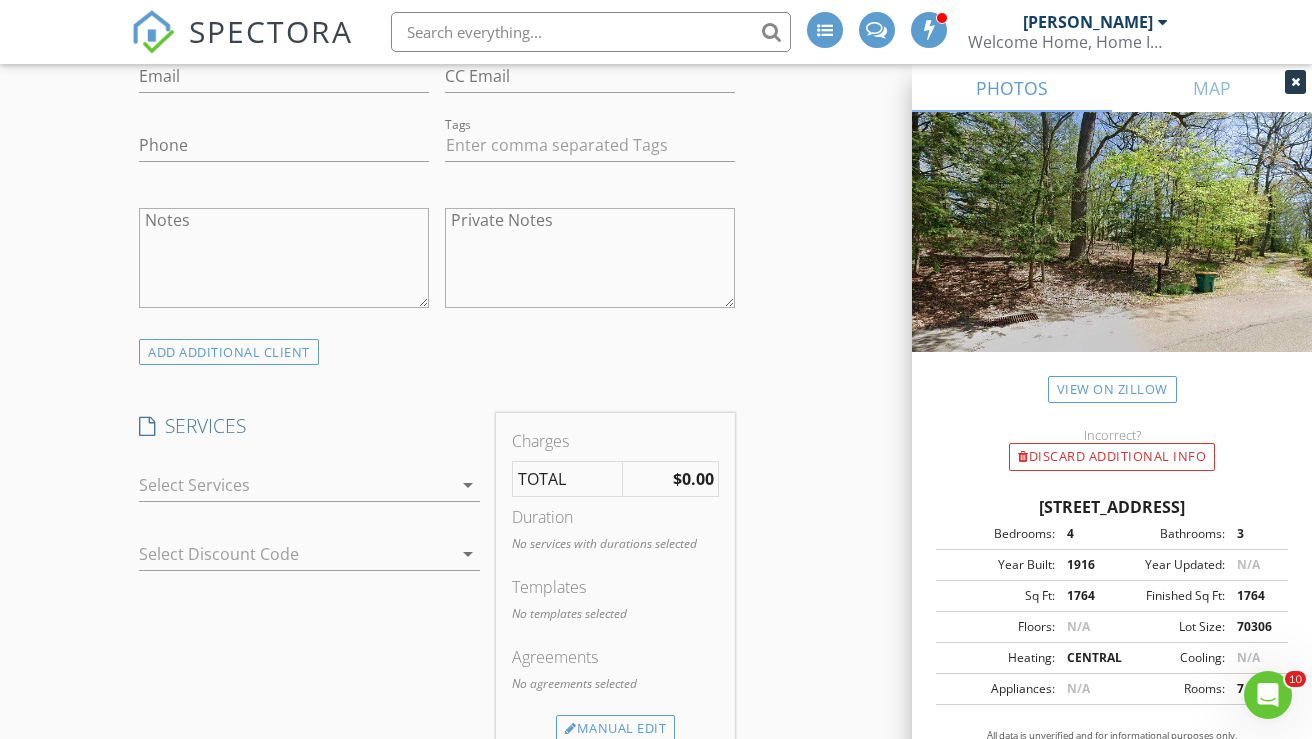 click at bounding box center [295, 485] 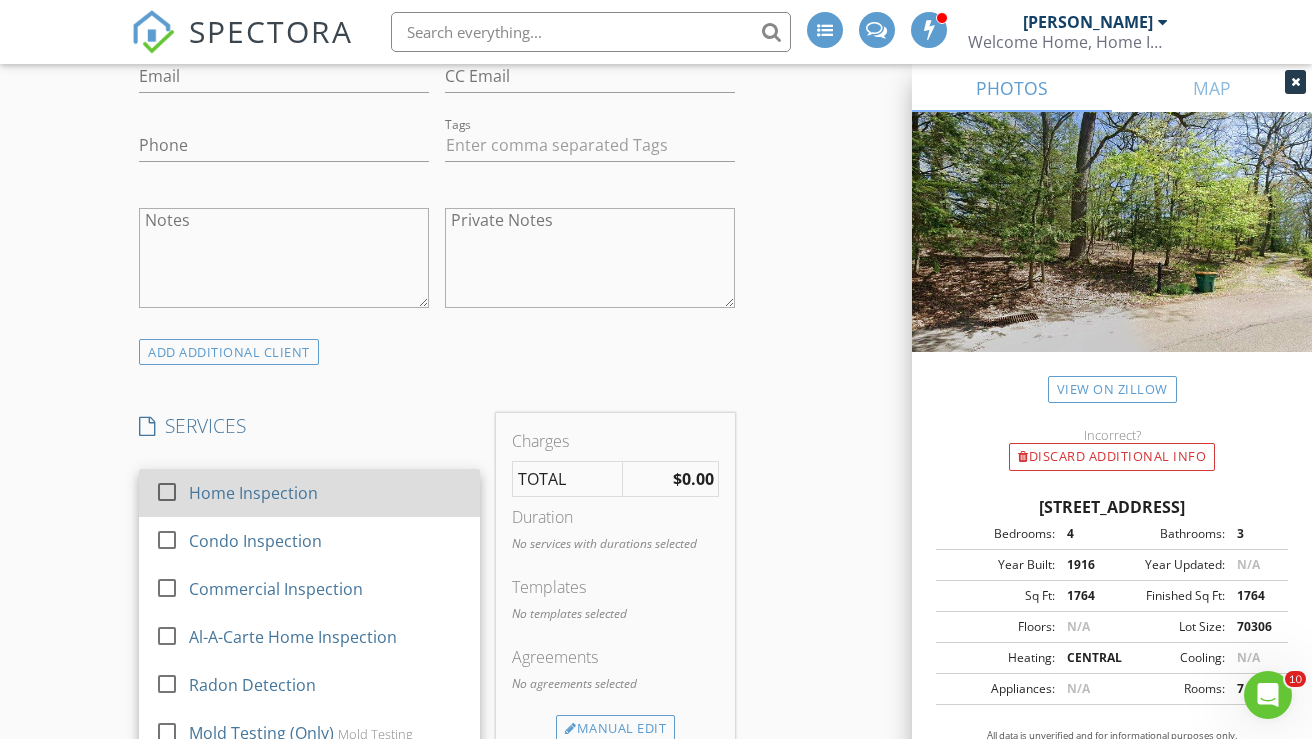 click at bounding box center [167, 492] 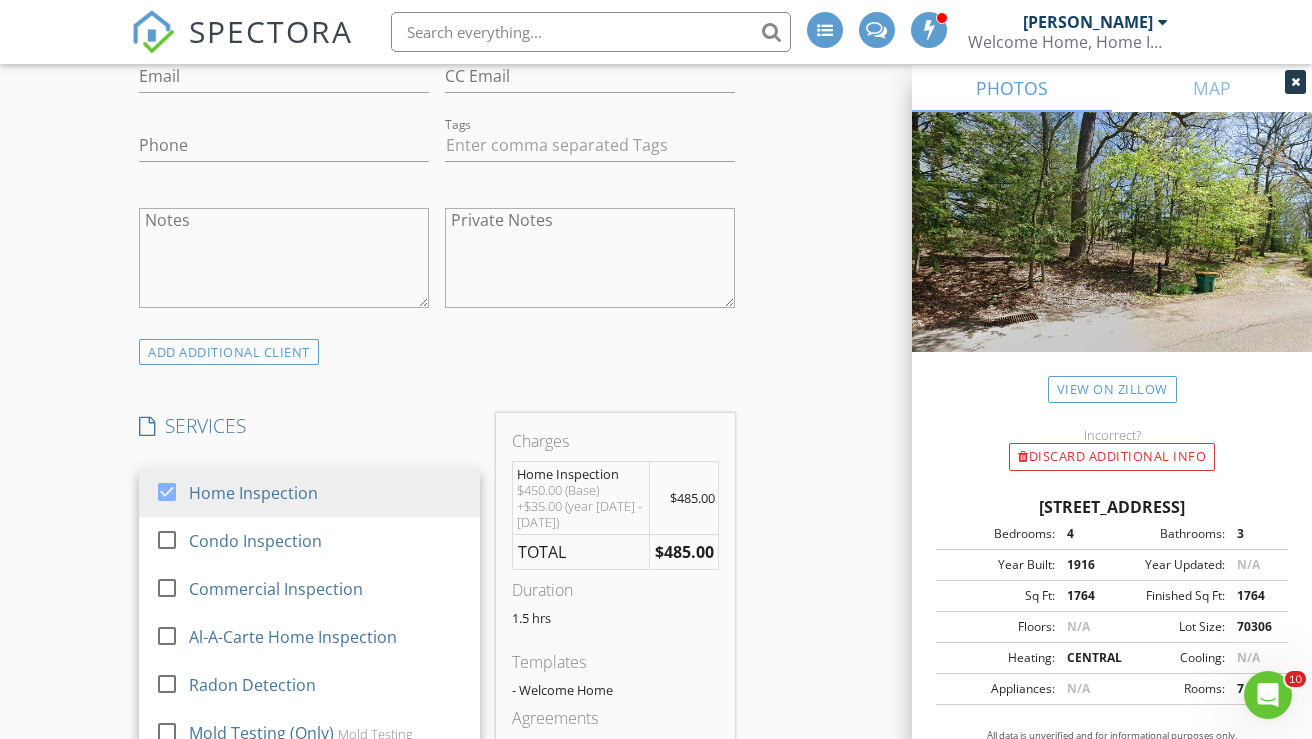 click on "INSPECTOR(S)
check_box   Heath Papinchak   PRIMARY   check_box   Lindsay Davis     Heath Papinchak,  Lindsay Davis arrow_drop_down   check_box_outline_blank Heath Papinchak specifically requested check_box_outline_blank Lindsay Davis specifically requested
Date/Time
07/11/2025 10:00 AM
Location
Address Search       Address 2294 Clearvue Rd   Unit   City Pittsburgh   State PA   Zip 15237   County Allegheny     Square Feet 2000   Year Built 1916   Foundation arrow_drop_down     Heath Papinchak     14.5 miles     (27 minutes)         Lindsay Davis     16.9 miles     (28 minutes)
client
check_box Enable Client CC email for this inspection   Client Search     check_box_outline_blank Client is a Company/Organization     First Name   Last Name   Email   CC Email   Phone         Tags         Notes   Private Notes
SERVICES" at bounding box center (656, 1008) 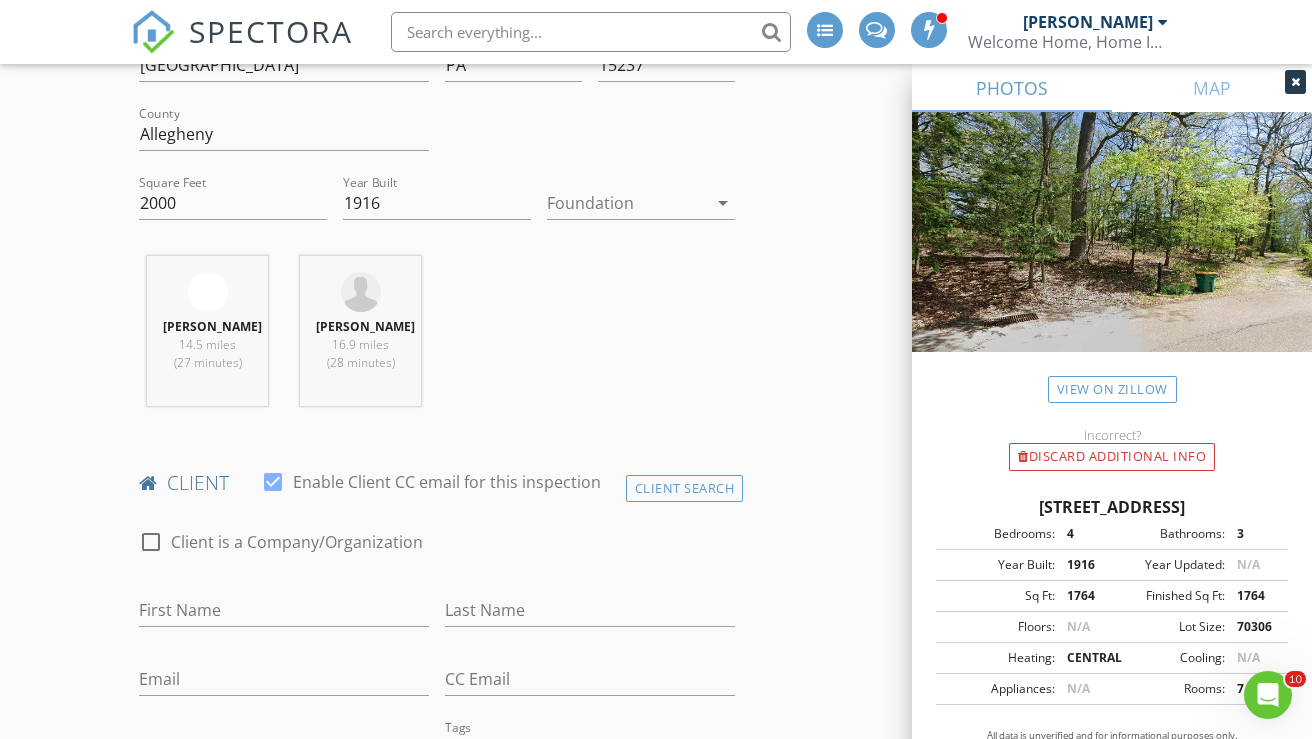 scroll, scrollTop: 642, scrollLeft: 0, axis: vertical 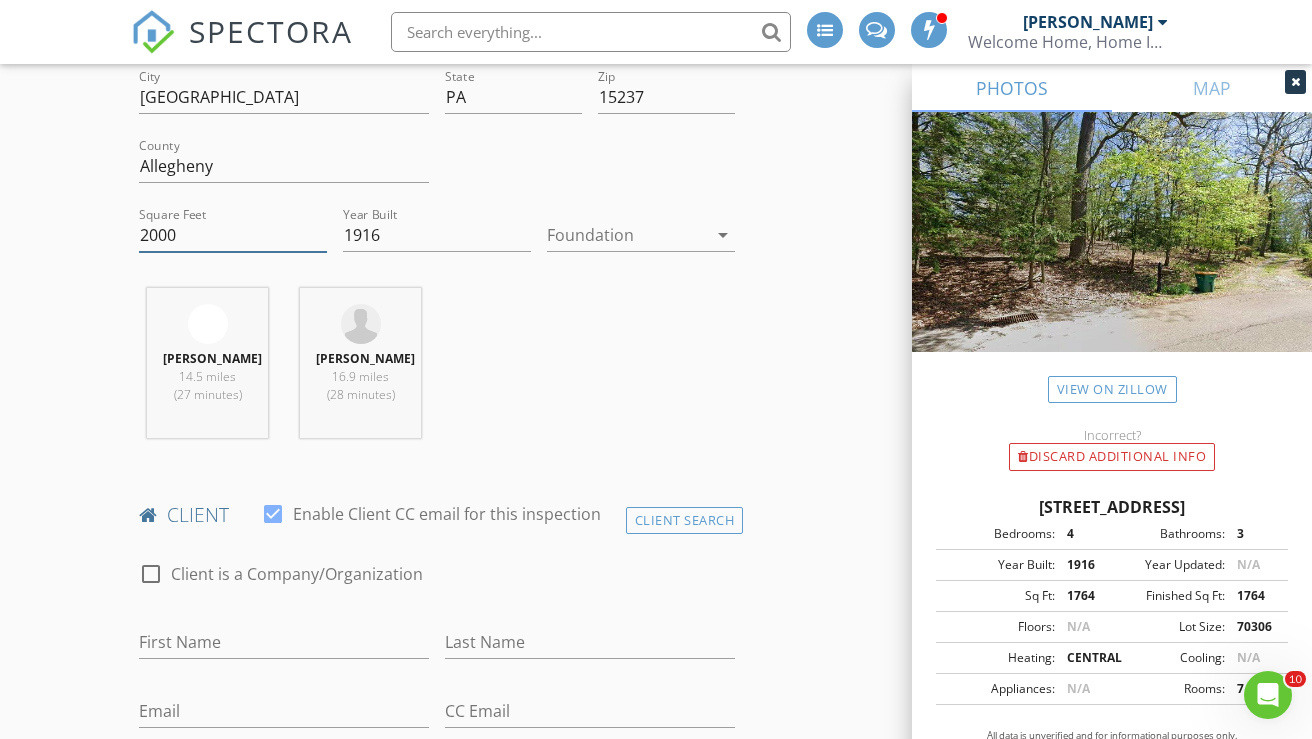 click on "2000" at bounding box center (233, 235) 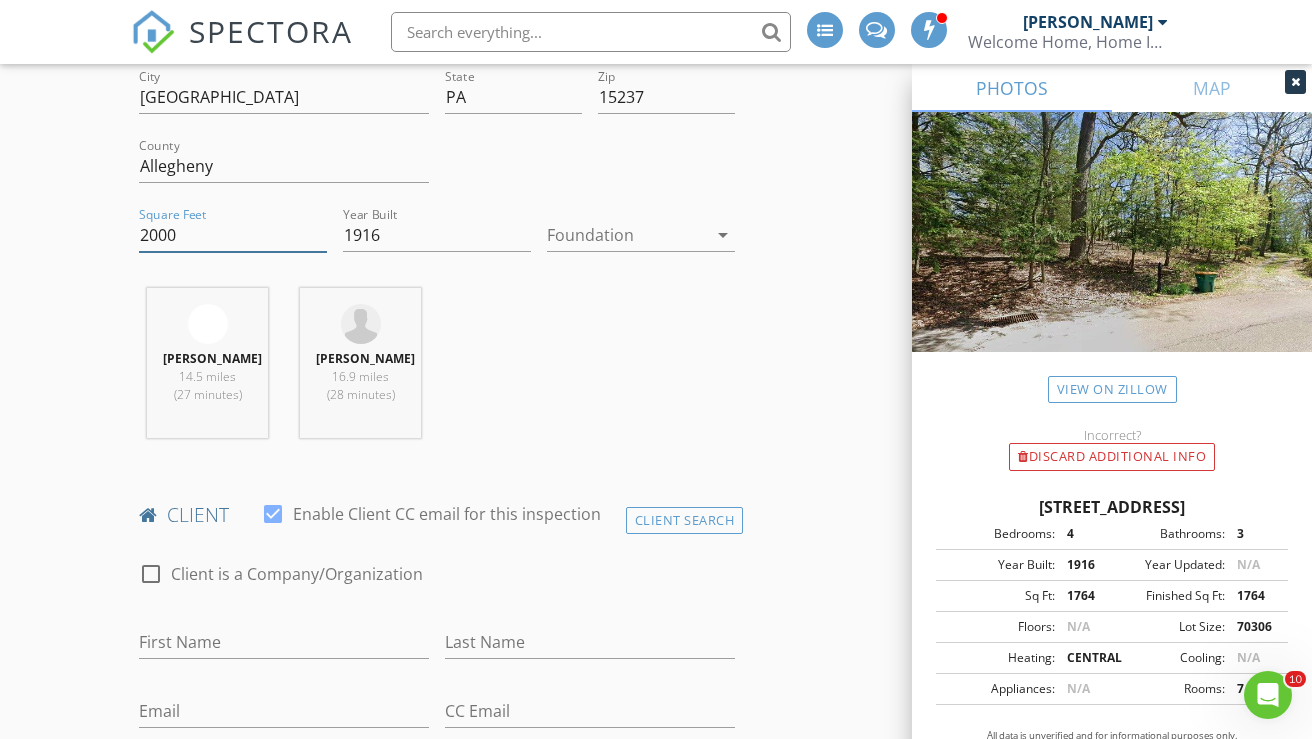 click on "2000" at bounding box center [233, 235] 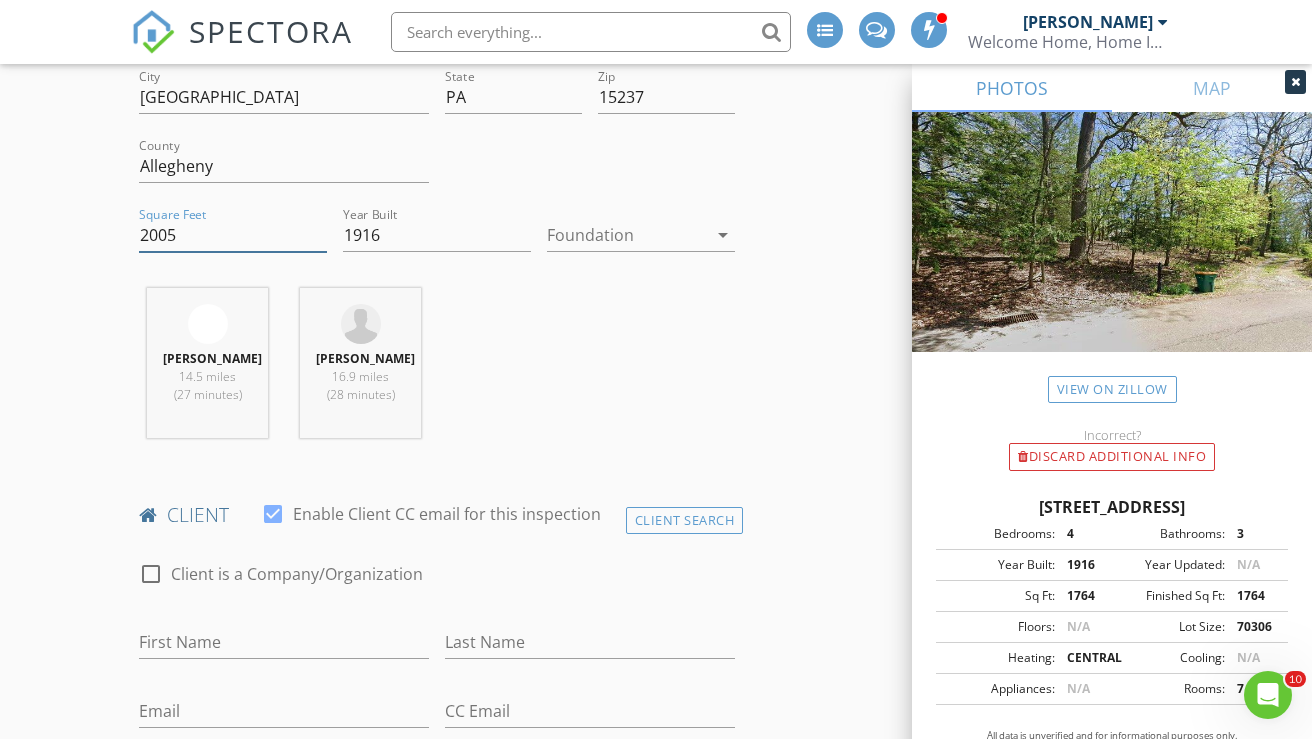 type on "2005" 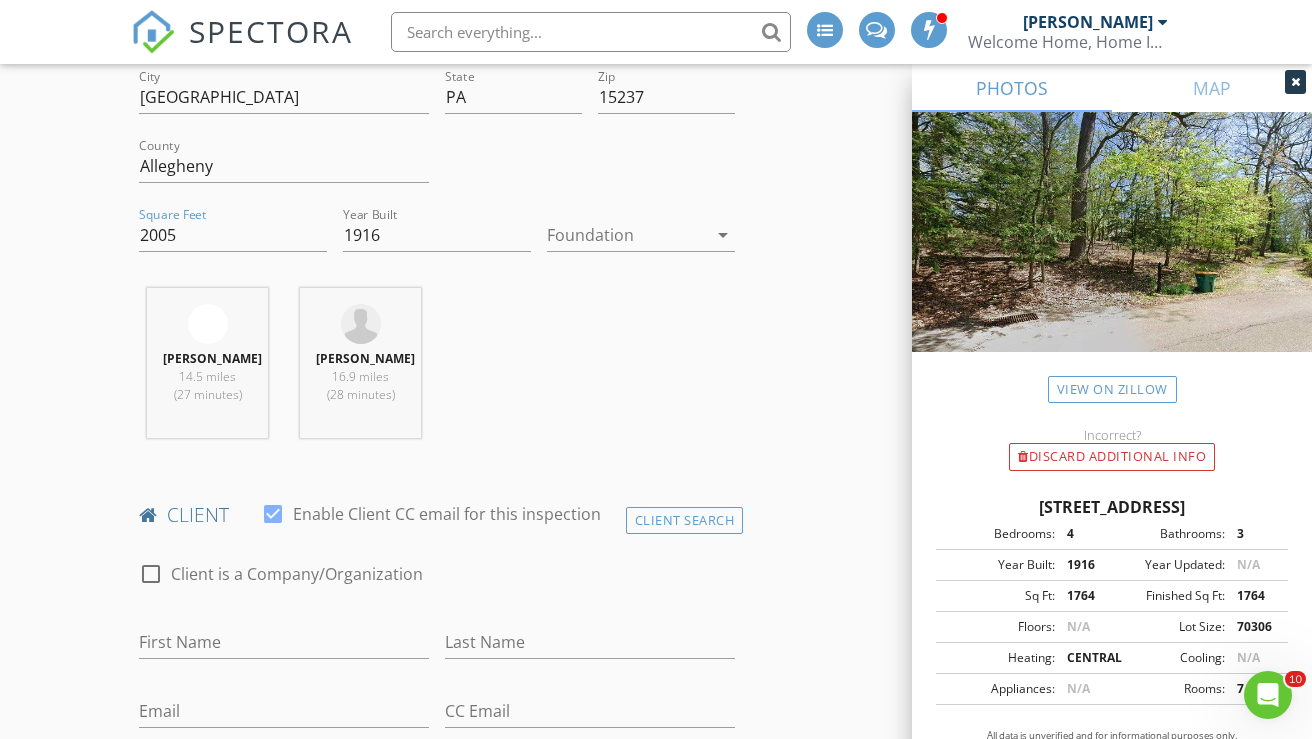 click on "INSPECTOR(S)
check_box   Heath Papinchak   PRIMARY   check_box   Lindsay Davis     Heath Papinchak,  Lindsay Davis arrow_drop_down   check_box_outline_blank Heath Papinchak specifically requested check_box_outline_blank Lindsay Davis specifically requested
Date/Time
07/11/2025 10:00 AM
Location
Address Search       Address 2294 Clearvue Rd   Unit   City Pittsburgh   State PA   Zip 15237   County Allegheny     Square Feet 2005   Year Built 1916   Foundation arrow_drop_down     Heath Papinchak     14.5 miles     (27 minutes)         Lindsay Davis     16.9 miles     (28 minutes)
client
check_box Enable Client CC email for this inspection   Client Search     check_box_outline_blank Client is a Company/Organization     First Name   Last Name   Email   CC Email   Phone         Tags         Notes   Private Notes
SERVICES" at bounding box center (656, 1651) 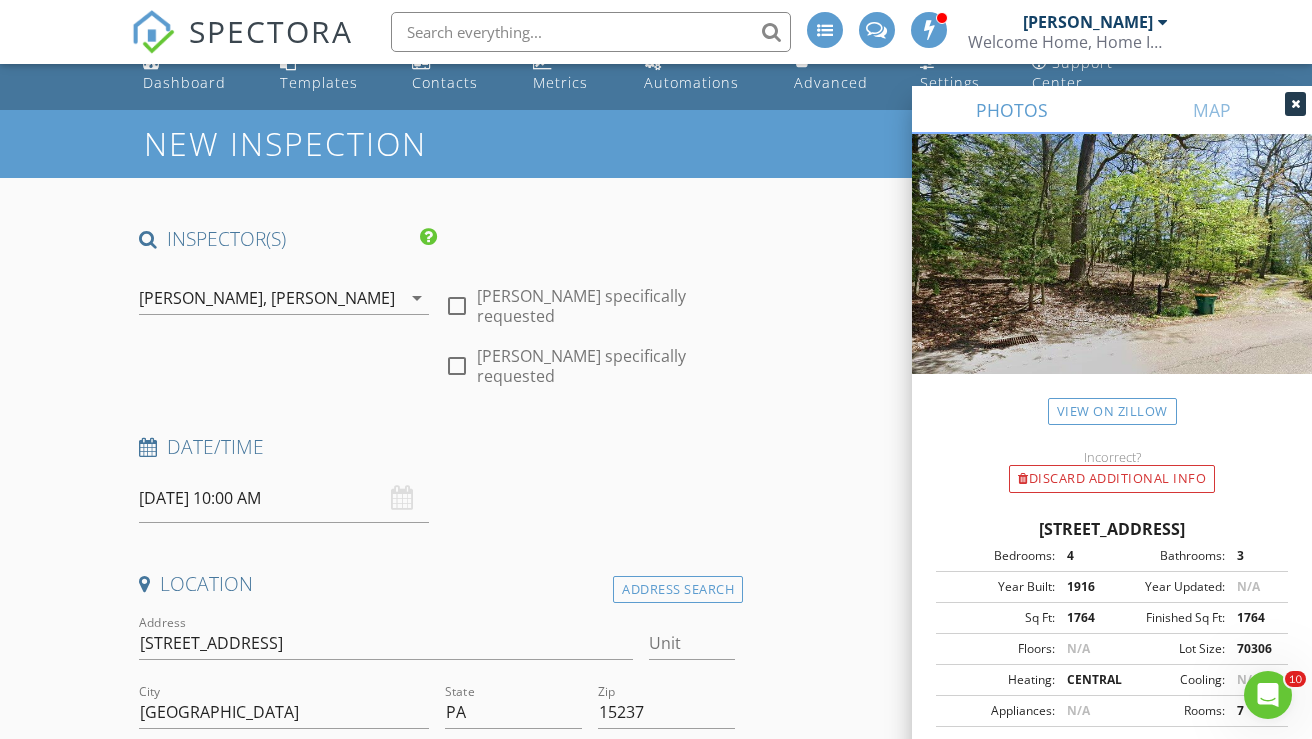 scroll, scrollTop: 49, scrollLeft: 0, axis: vertical 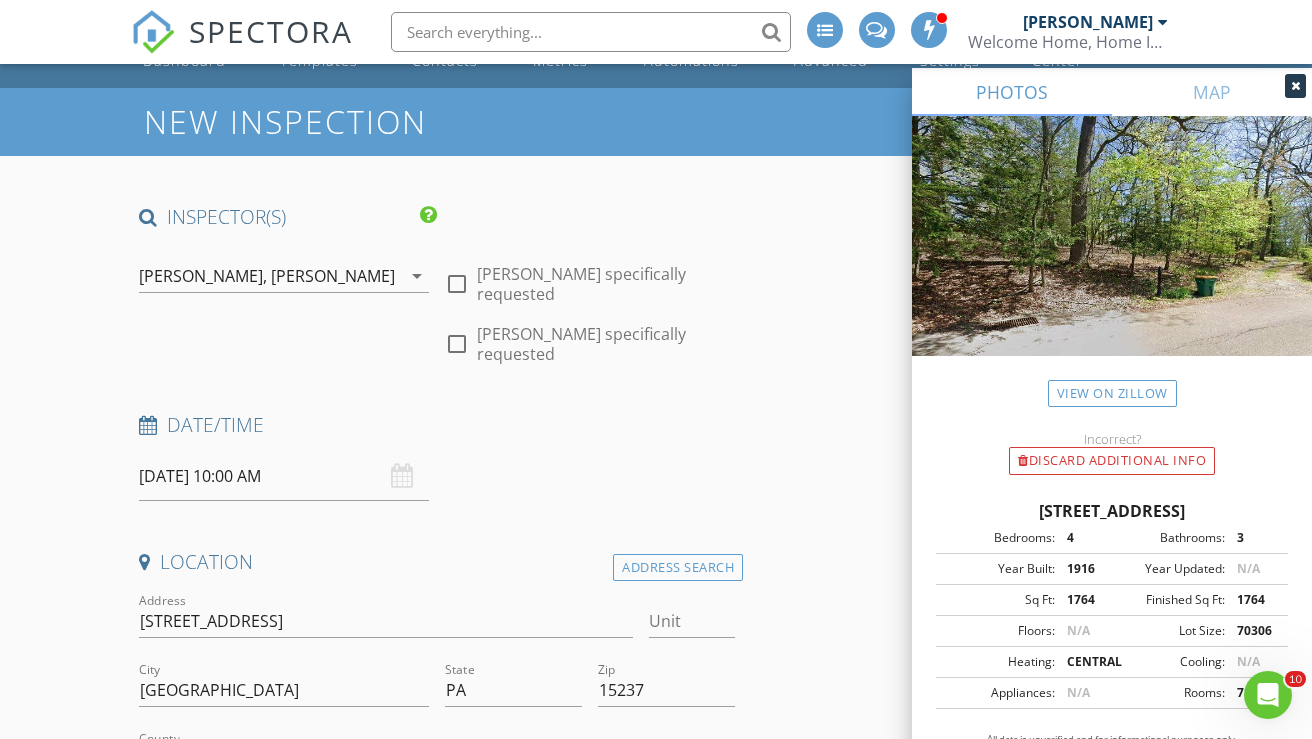 click on "07/11/2025 10:00 AM" at bounding box center (284, 476) 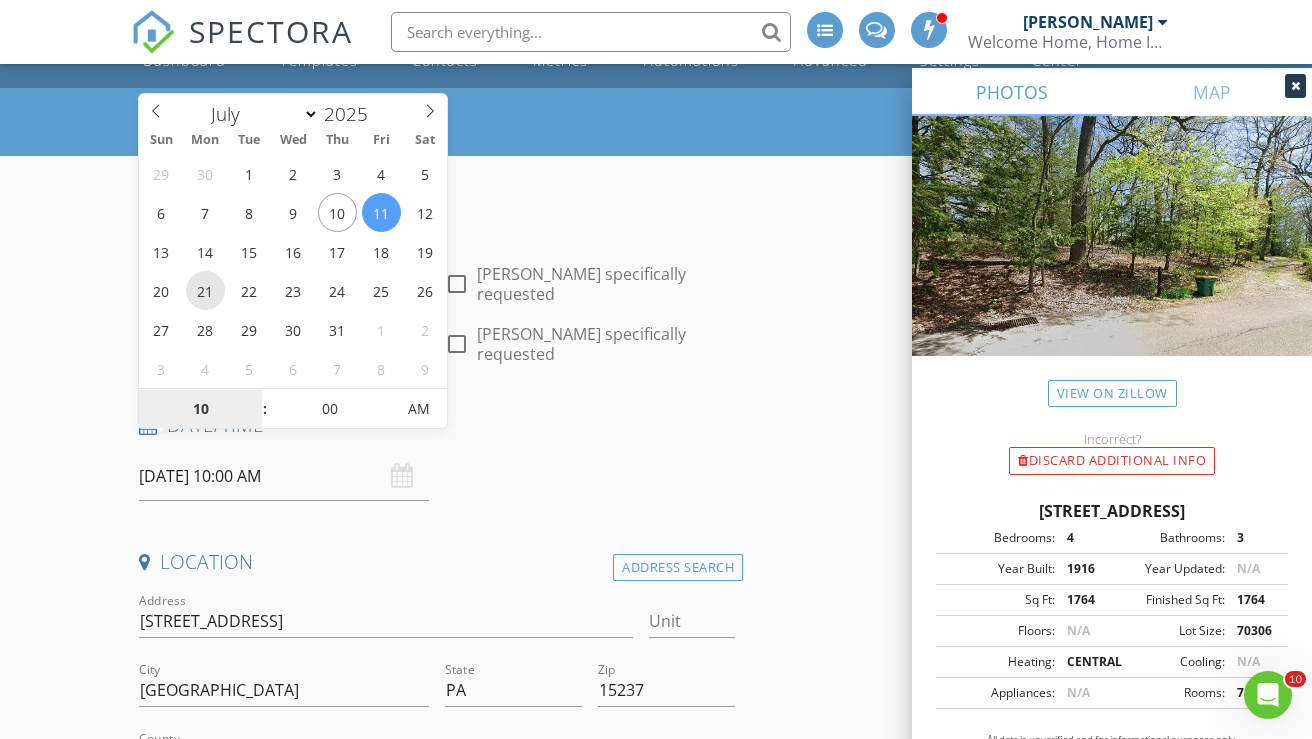 type on "07/21/2025 10:00 AM" 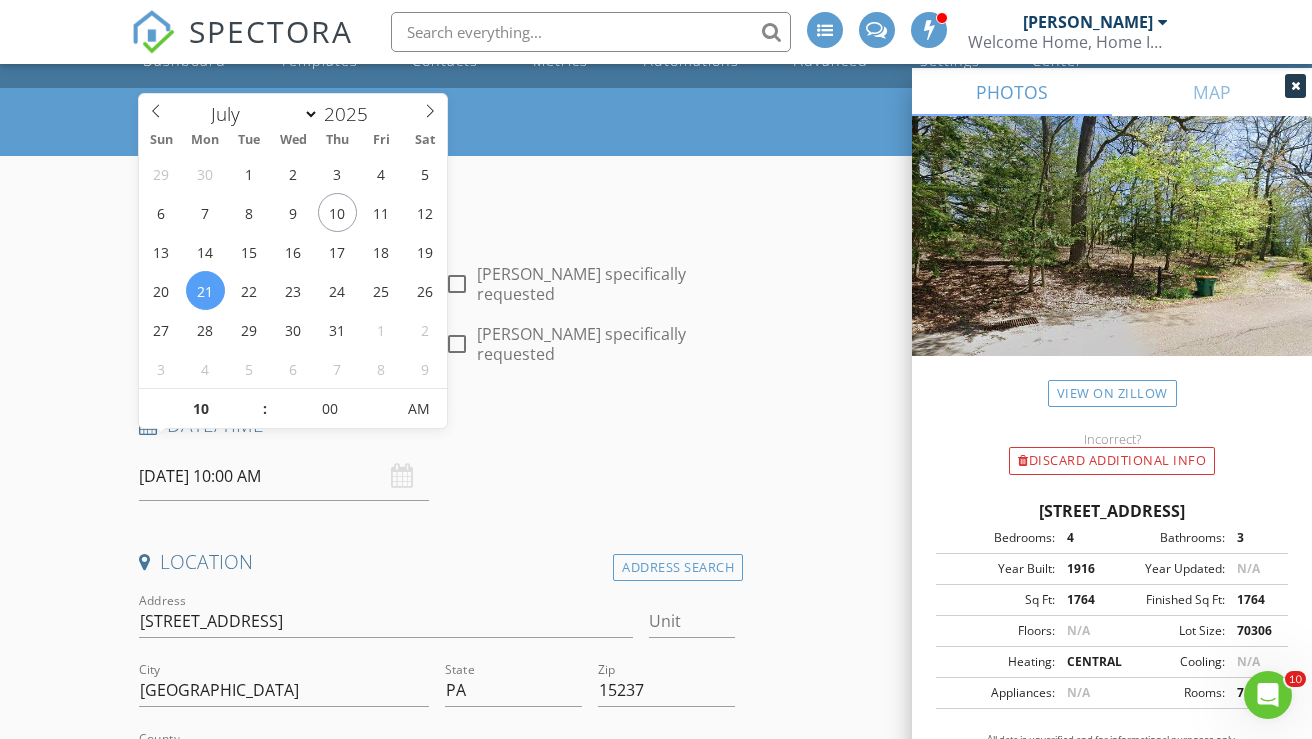 click on "INSPECTOR(S)
check_box   Heath Papinchak   PRIMARY   check_box   Lindsay Davis     Heath Papinchak,  Lindsay Davis arrow_drop_down   check_box_outline_blank Heath Papinchak specifically requested check_box_outline_blank Lindsay Davis specifically requested
Date/Time
07/21/2025 10:00 AM
Location
Address Search       Address 2294 Clearvue Rd   Unit   City Pittsburgh   State PA   Zip 15237   County Allegheny     Square Feet 2005   Year Built 1916   Foundation arrow_drop_down     Heath Papinchak     14.5 miles     (27 minutes)         Lindsay Davis     16.9 miles     (28 minutes)
client
check_box Enable Client CC email for this inspection   Client Search     check_box_outline_blank Client is a Company/Organization     First Name   Last Name   Email   CC Email   Phone         Tags         Notes   Private Notes
SERVICES" at bounding box center [656, 2244] 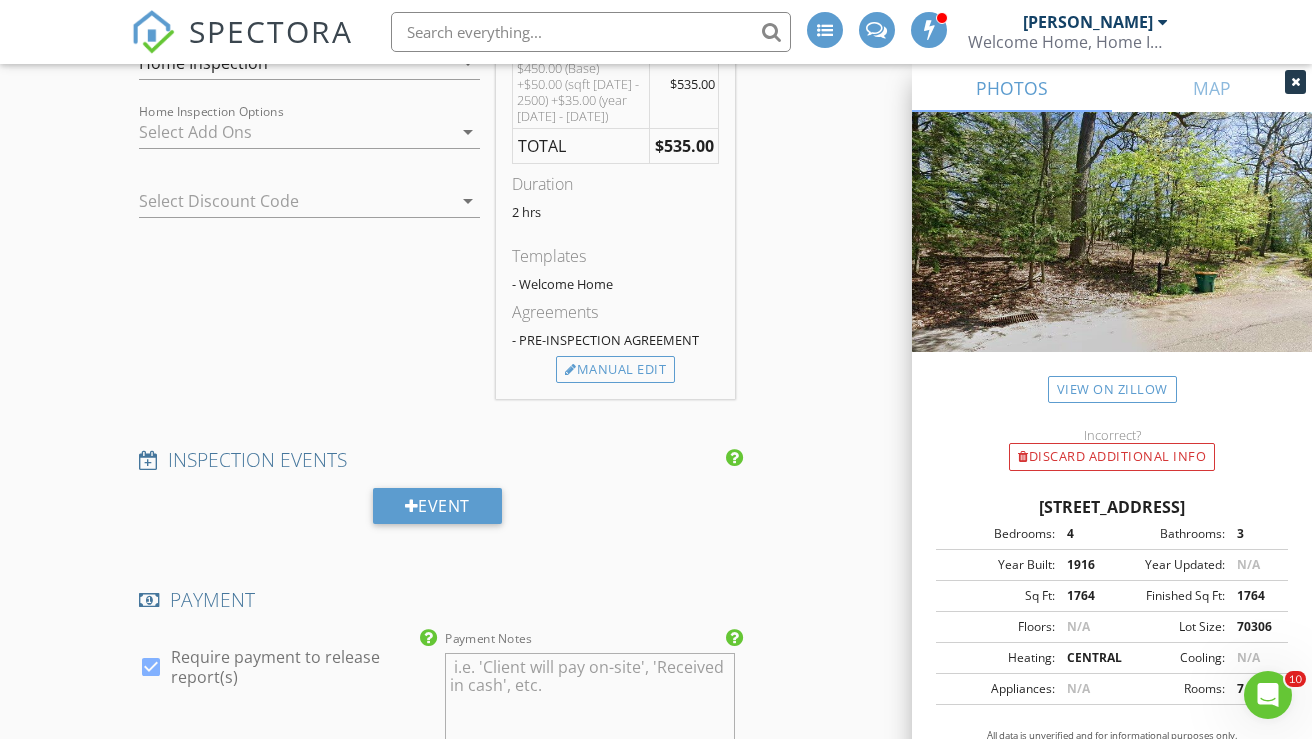 scroll, scrollTop: 1521, scrollLeft: 0, axis: vertical 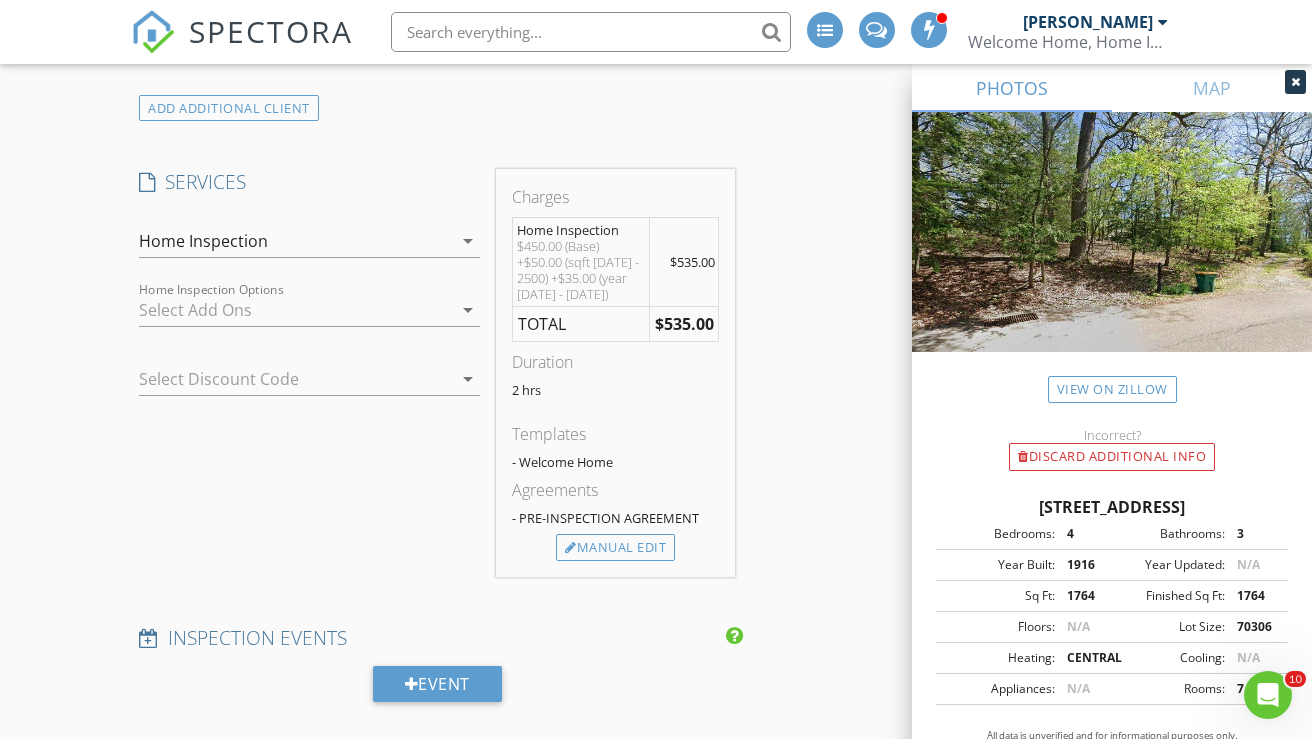 click at bounding box center [295, 310] 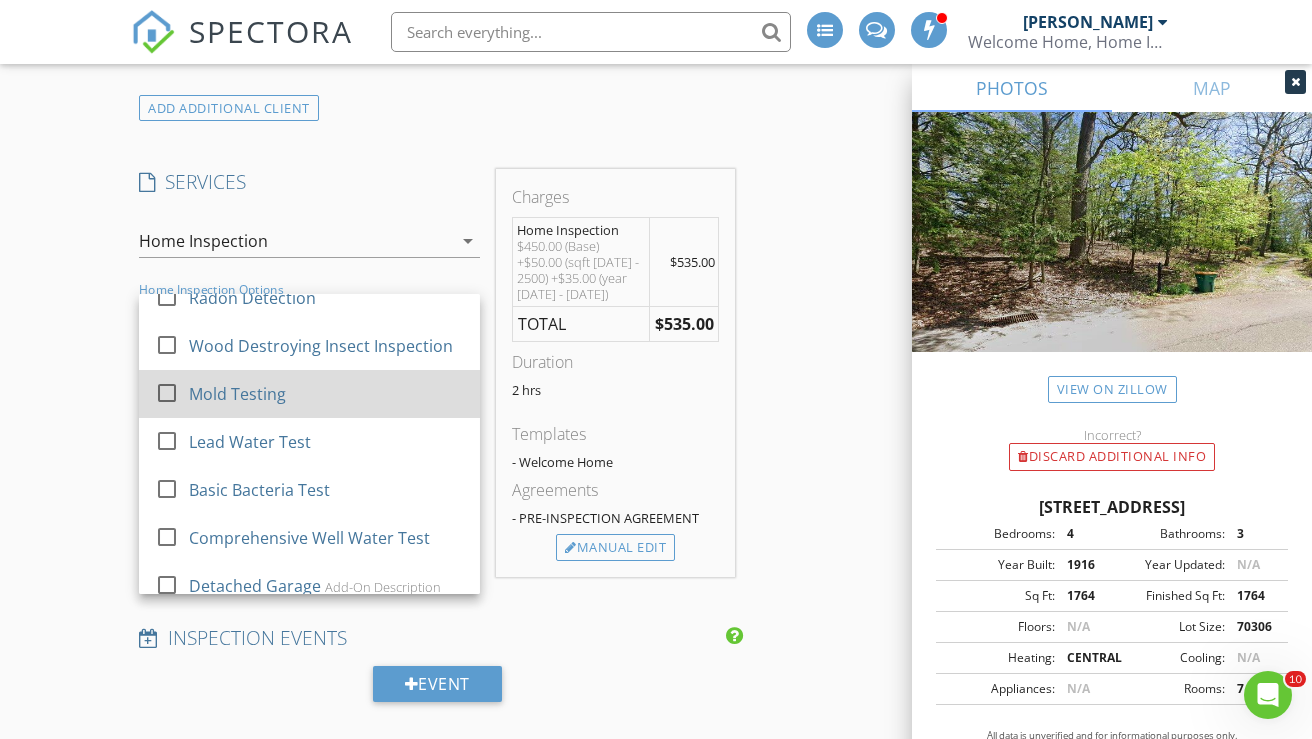 scroll, scrollTop: 148, scrollLeft: 0, axis: vertical 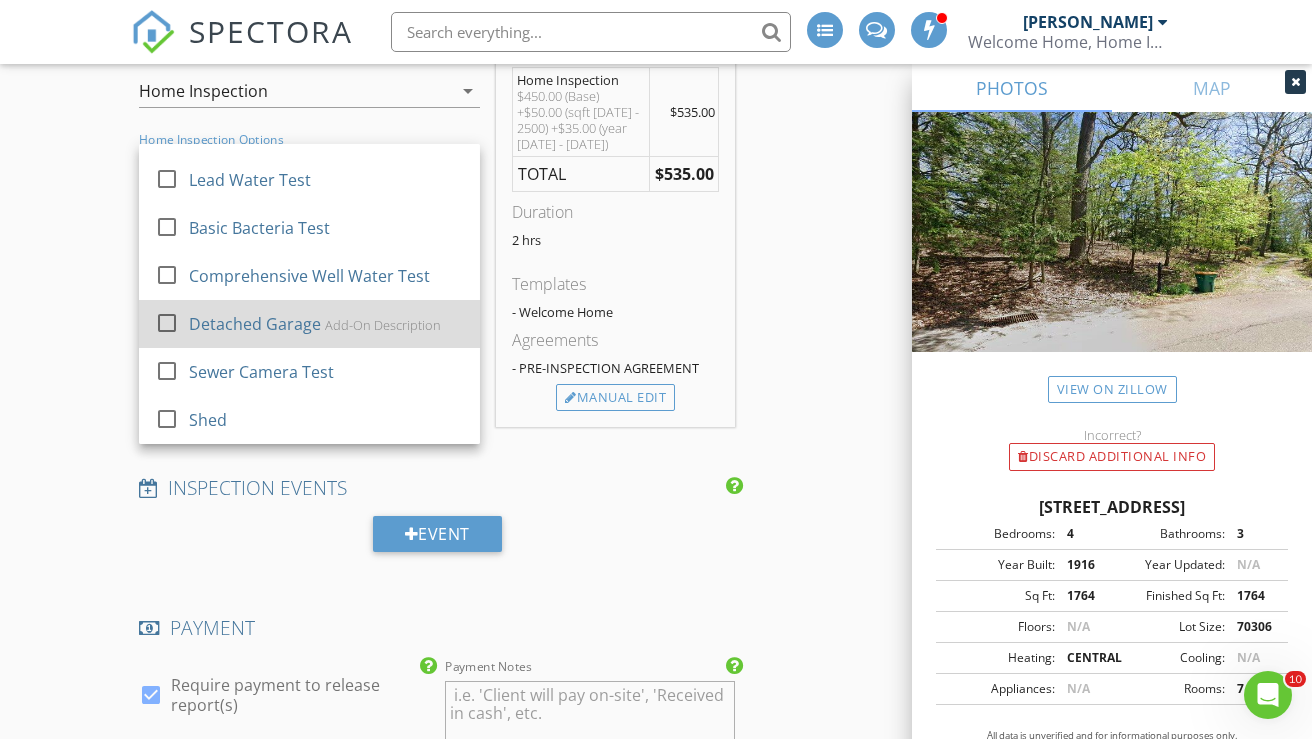 click at bounding box center (167, 323) 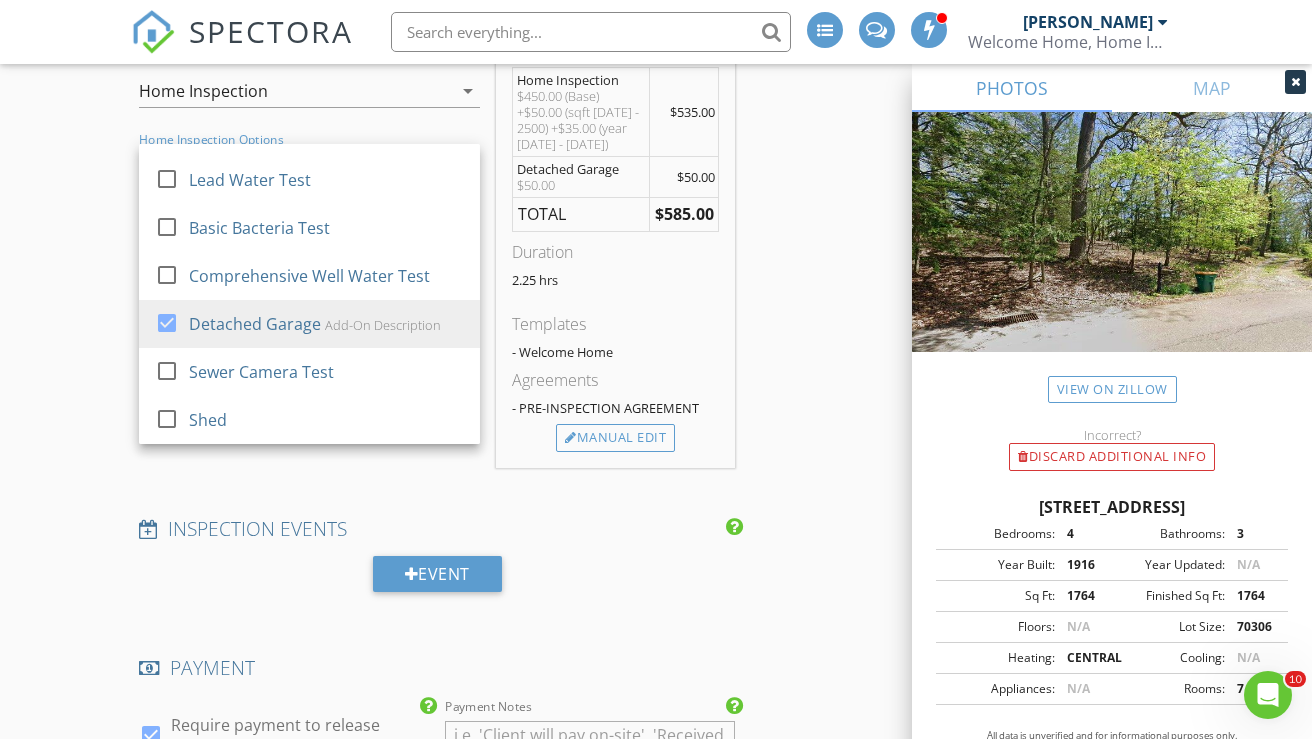 click on "INSPECTOR(S)
check_box   Heath Papinchak   PRIMARY   check_box   Lindsay Davis     Heath Papinchak,  Lindsay Davis arrow_drop_down   check_box_outline_blank Heath Papinchak specifically requested check_box_outline_blank Lindsay Davis specifically requested
Date/Time
07/21/2025 10:00 AM
Location
Address Search       Address 2294 Clearvue Rd   Unit   City Pittsburgh   State PA   Zip 15237   County Allegheny     Square Feet 2005   Year Built 1916   Foundation arrow_drop_down     Heath Papinchak     14.5 miles     (27 minutes)         Lindsay Davis     16.9 miles     (28 minutes)
client
check_box Enable Client CC email for this inspection   Client Search     check_box_outline_blank Client is a Company/Organization     First Name   Last Name   Email   CC Email   Phone         Tags         Notes   Private Notes
SERVICES" at bounding box center [656, 643] 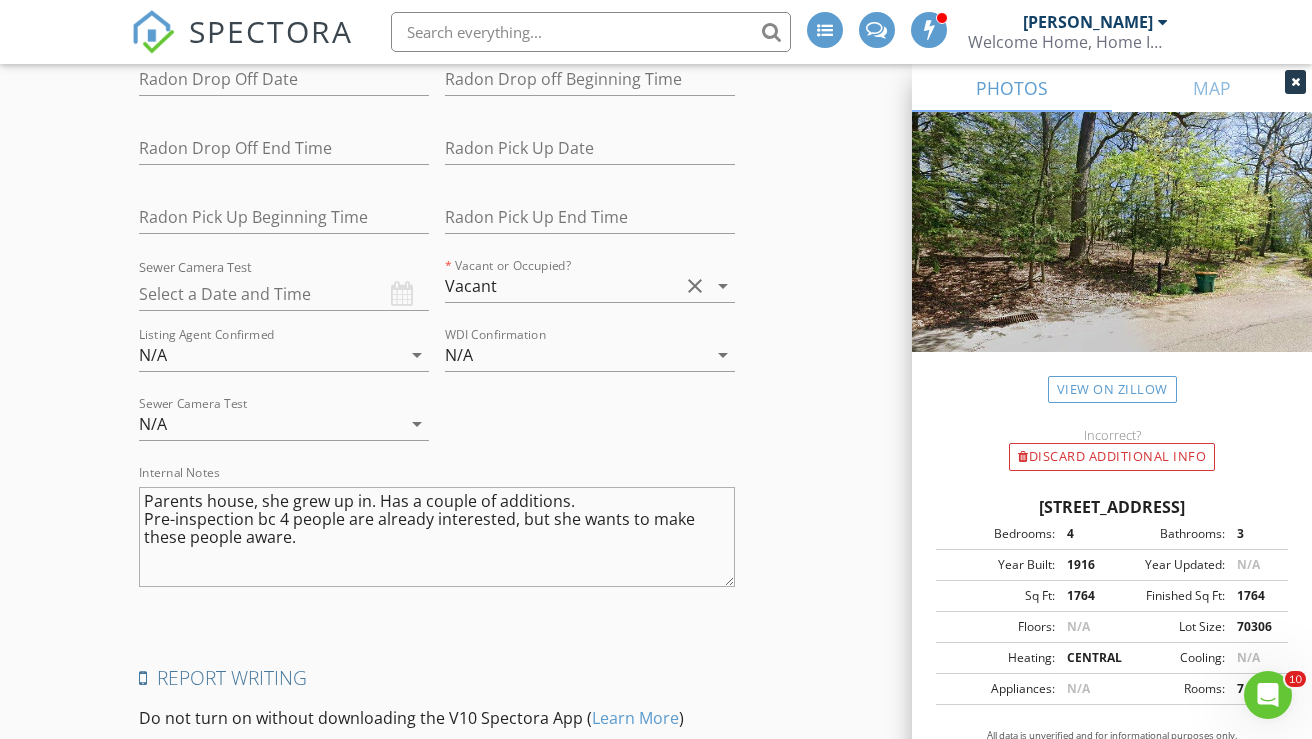 scroll, scrollTop: 3363, scrollLeft: 0, axis: vertical 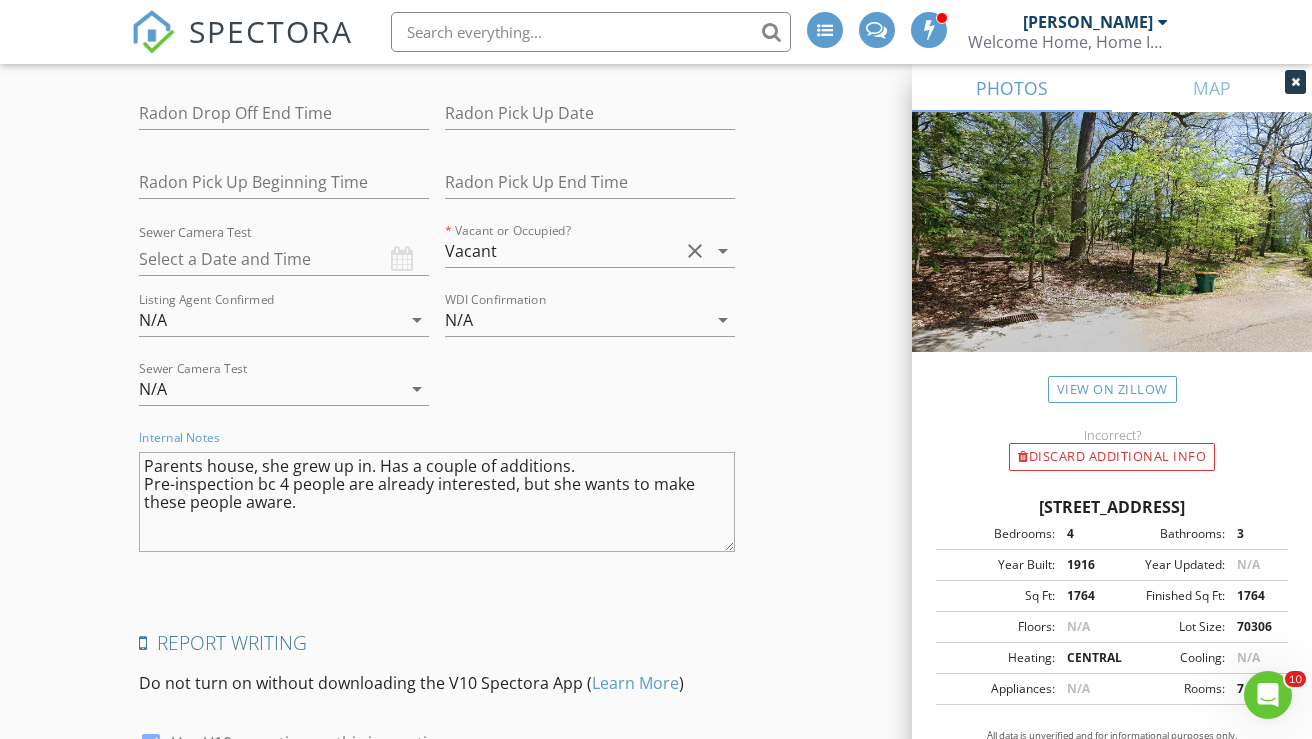 click on "Parents house, she grew up in. Has a couple of additions.
Pre-inspection bc 4 people are already interested, but she wants to make these people aware." at bounding box center (437, 502) 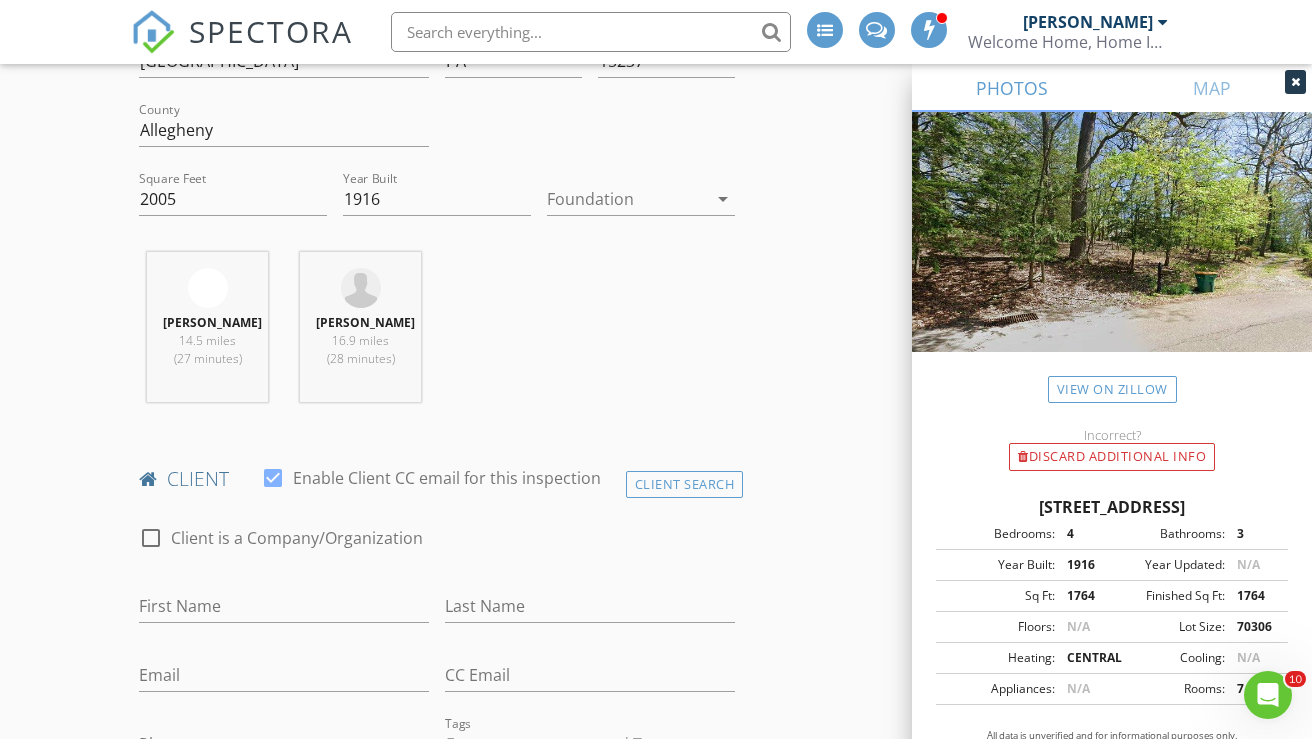 scroll, scrollTop: 853, scrollLeft: 0, axis: vertical 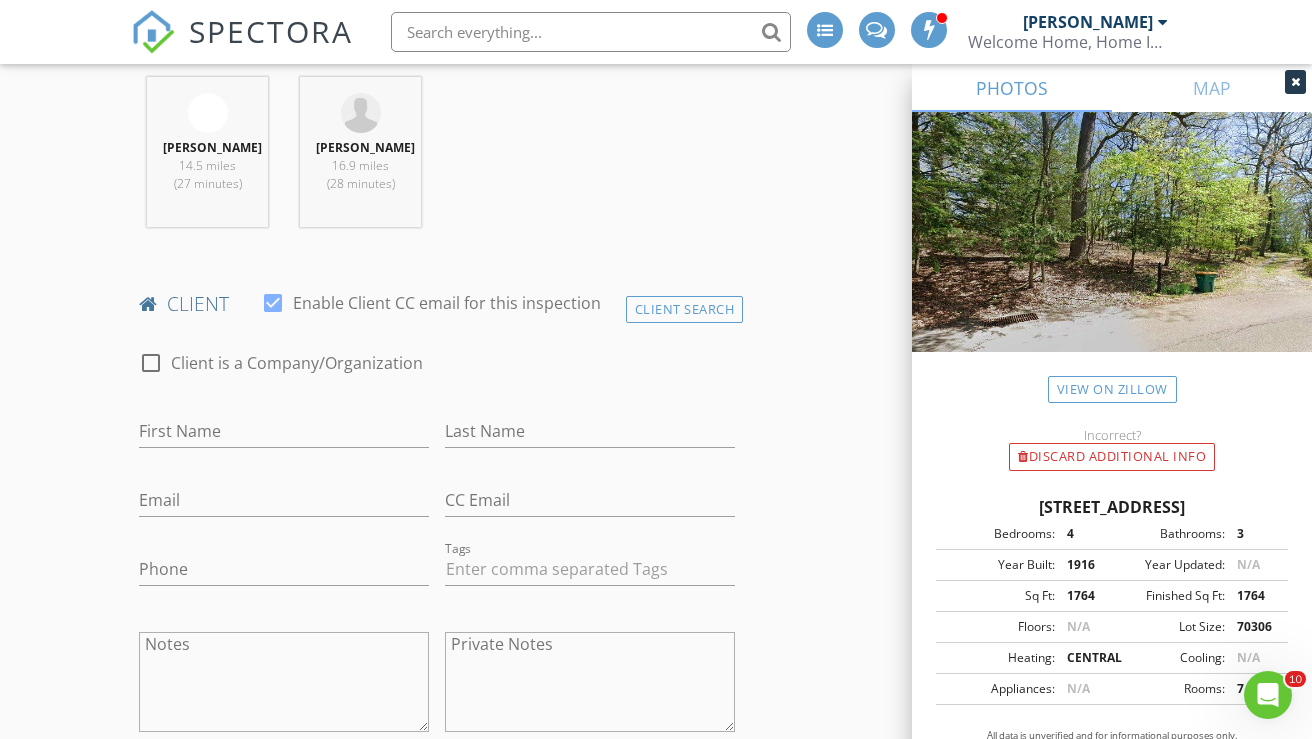type on "Parents house, she grew up in. Has a couple of additions.
Pre-inspection bc 4 people are already interested, but she wants to make these people aware.
Beth will let us in.
Code: 6640 to get in. Press hard, door is sticky." 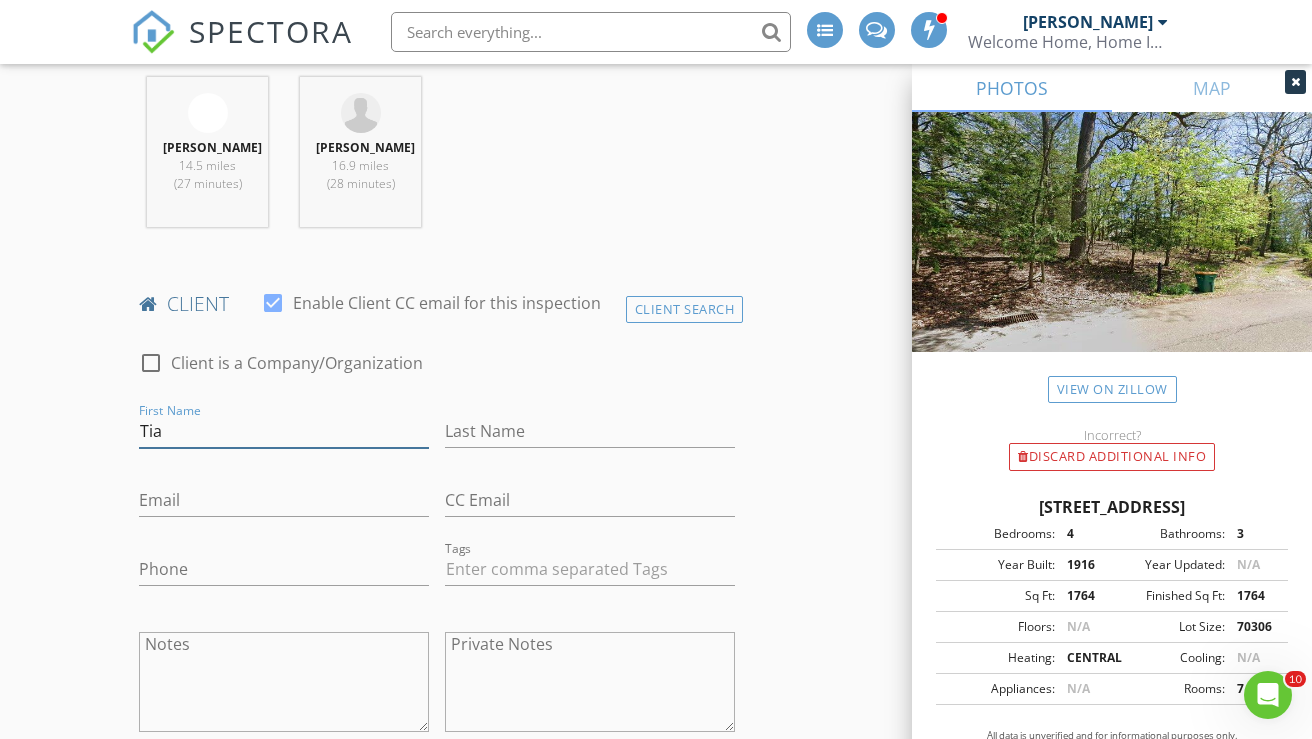 type on "Tia" 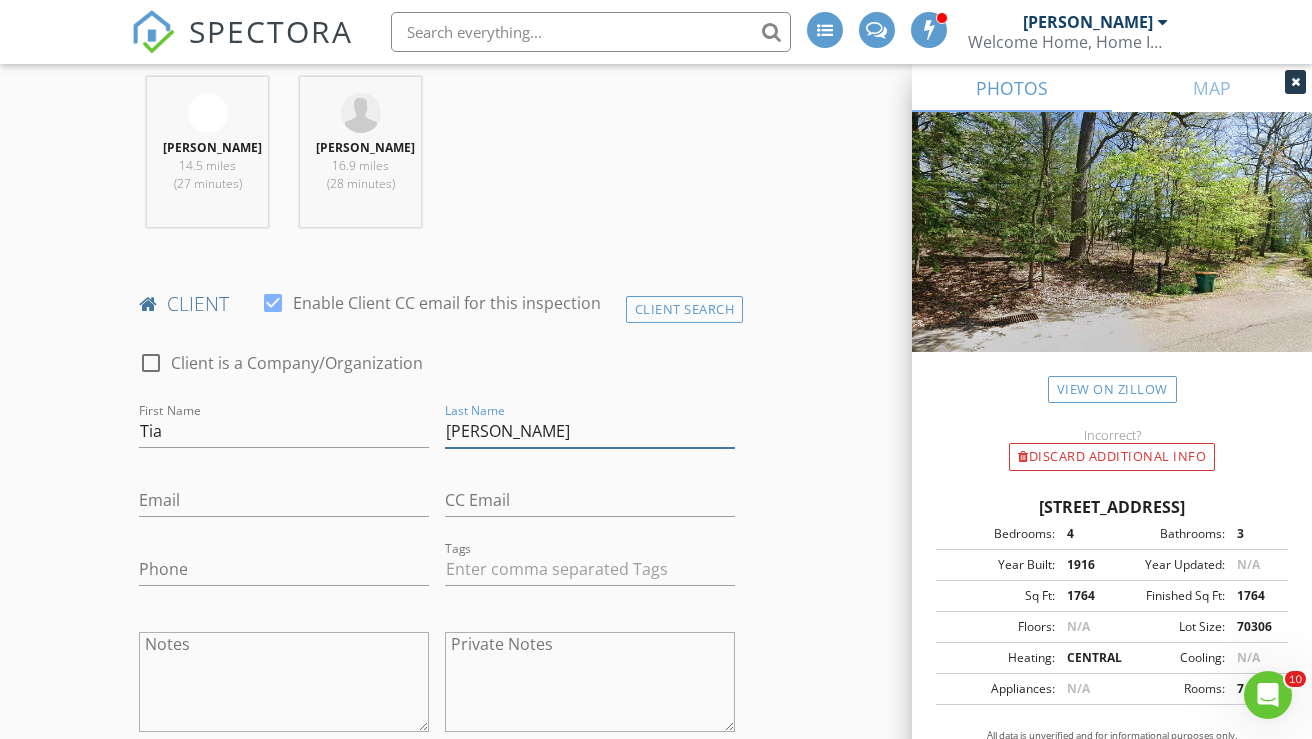 type on "Riebling" 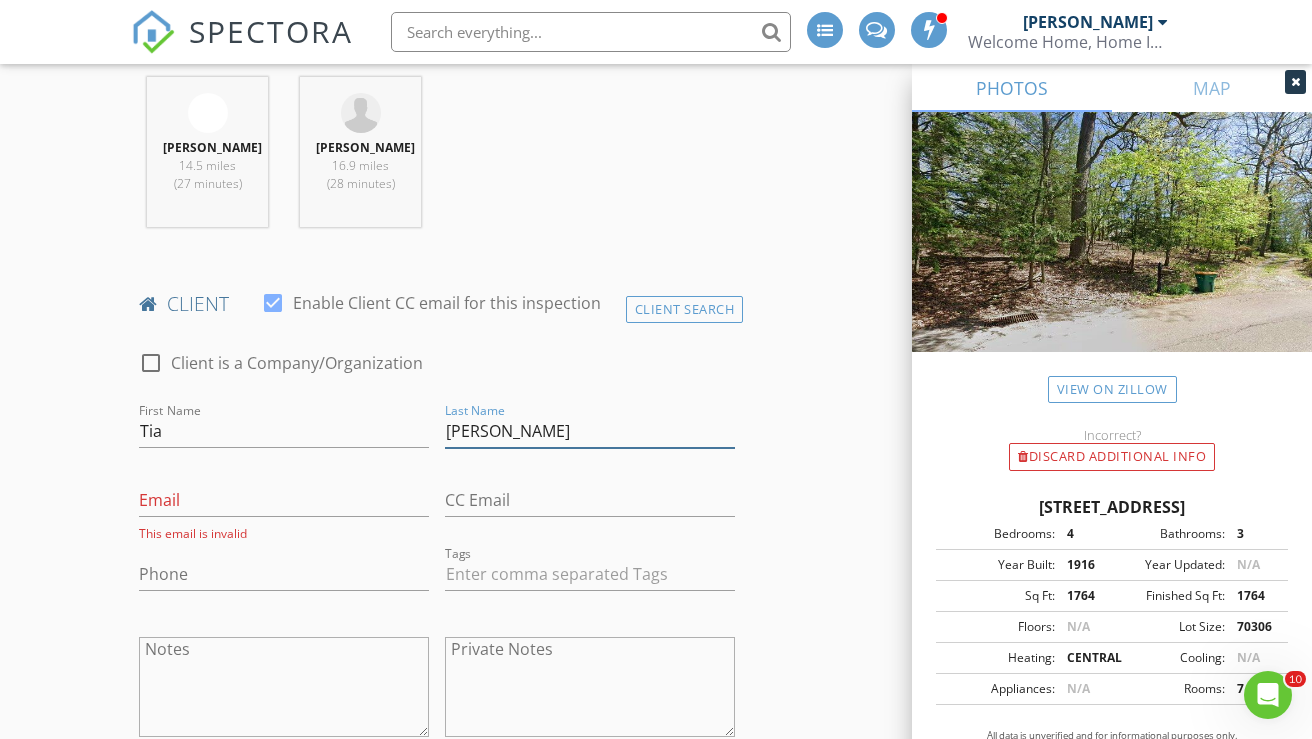 drag, startPoint x: 491, startPoint y: 423, endPoint x: 442, endPoint y: 425, distance: 49.0408 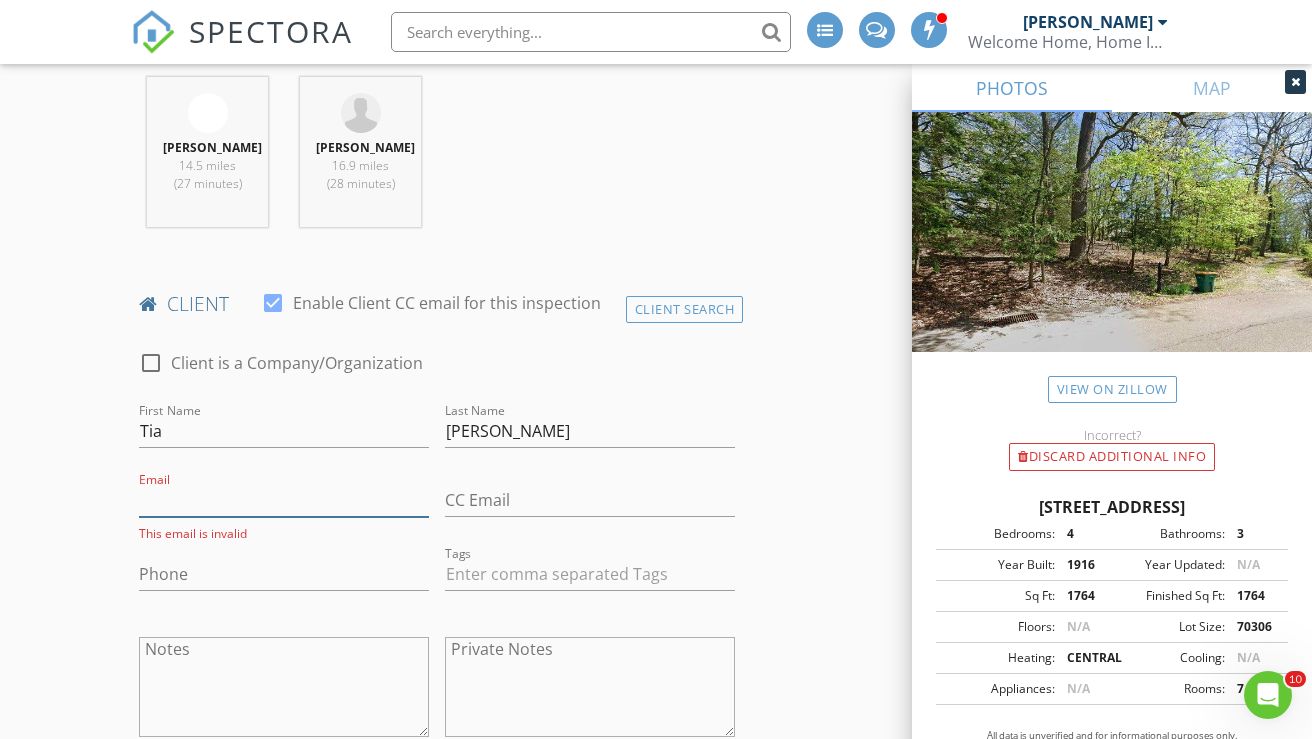 click on "Email" at bounding box center [284, 500] 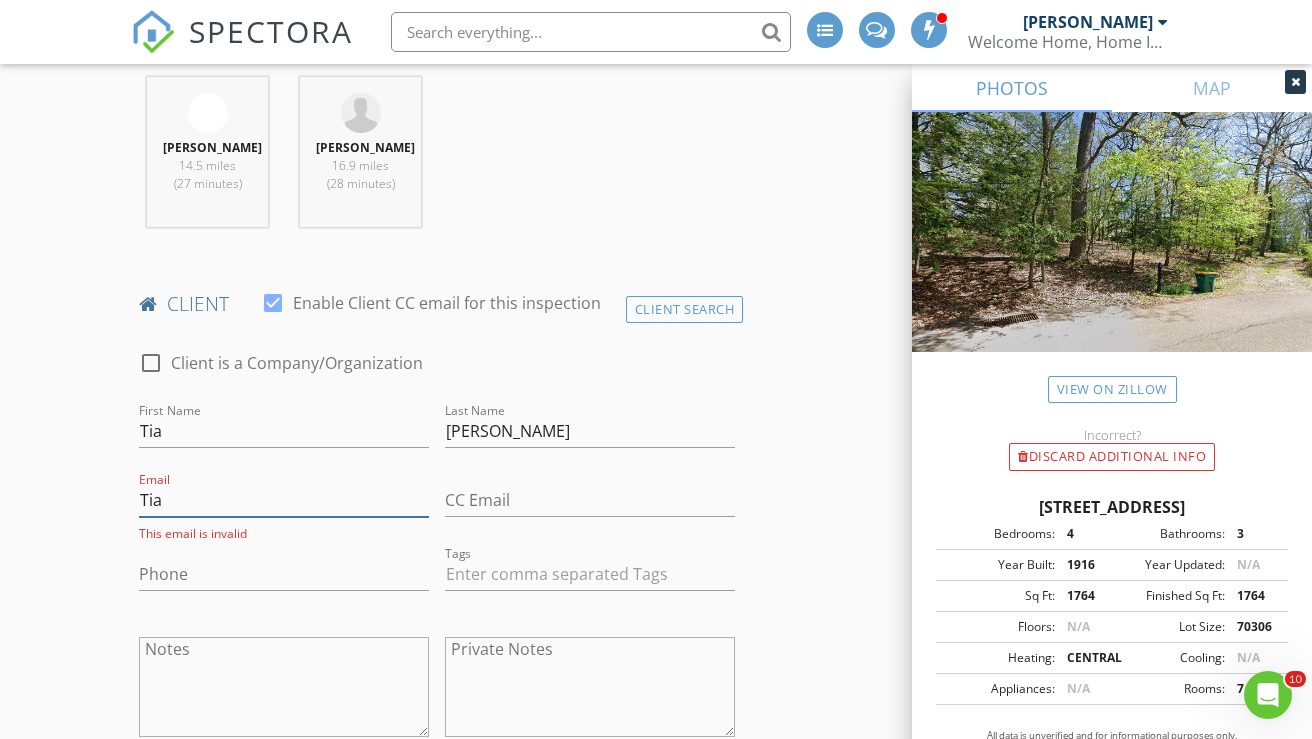 paste on "Riebling" 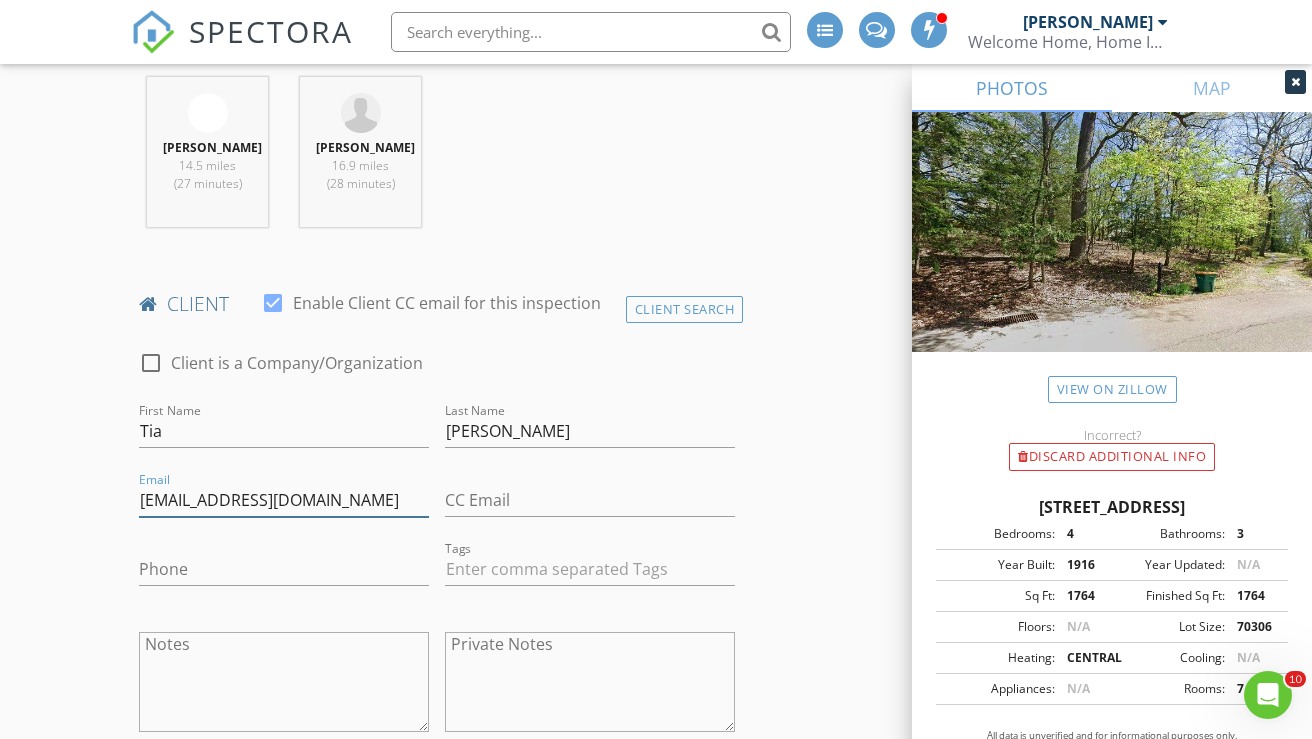 type on "TiaRiebling@gmail.com" 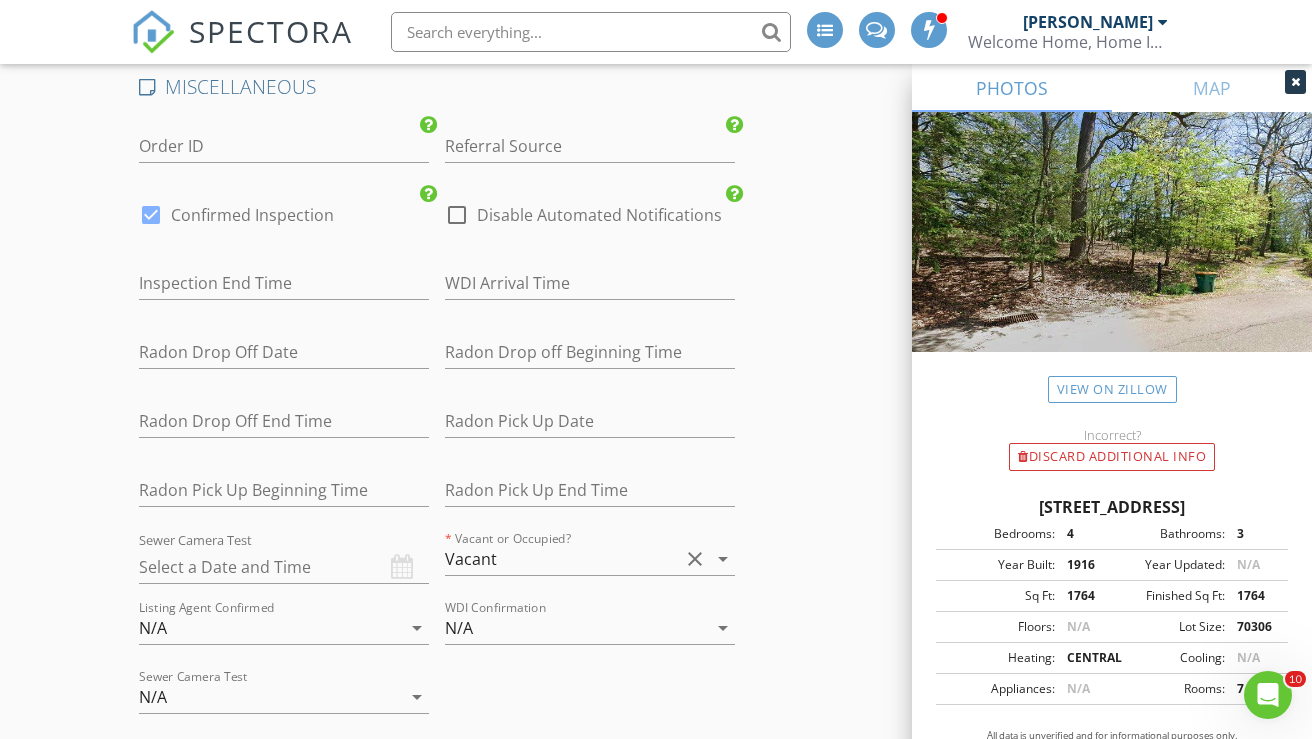 scroll, scrollTop: 3201, scrollLeft: 0, axis: vertical 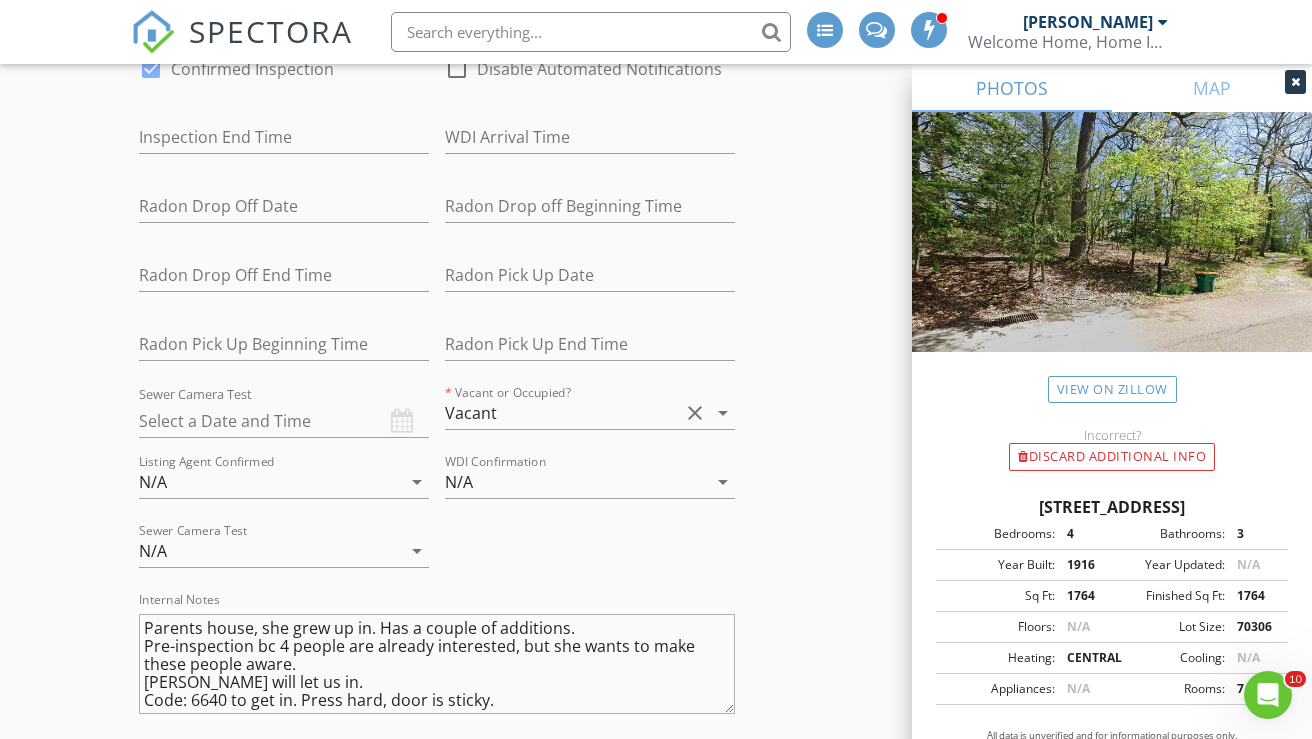 type on "818-231-6640" 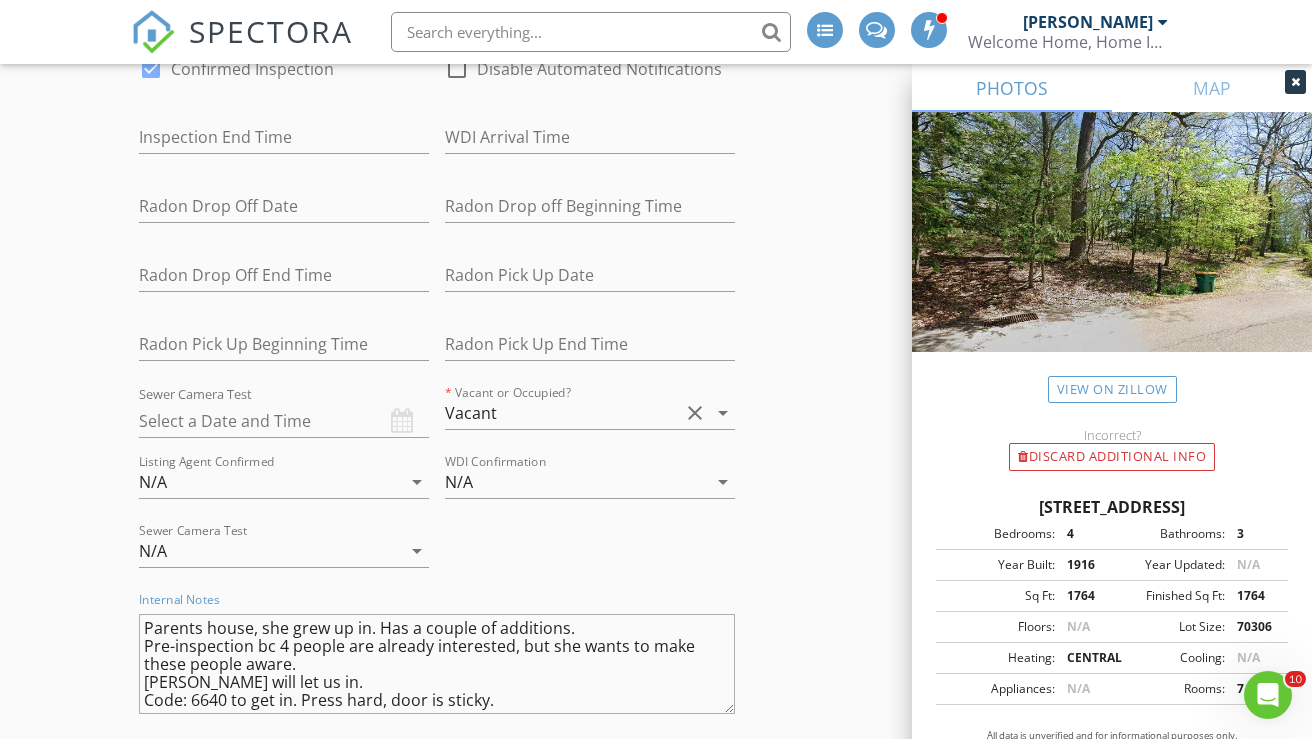 click on "Parents house, she grew up in. Has a couple of additions.
Pre-inspection bc 4 people are already interested, but she wants to make these people aware.
Beth will let us in.
Code: 6640 to get in. Press hard, door is sticky." at bounding box center (437, 664) 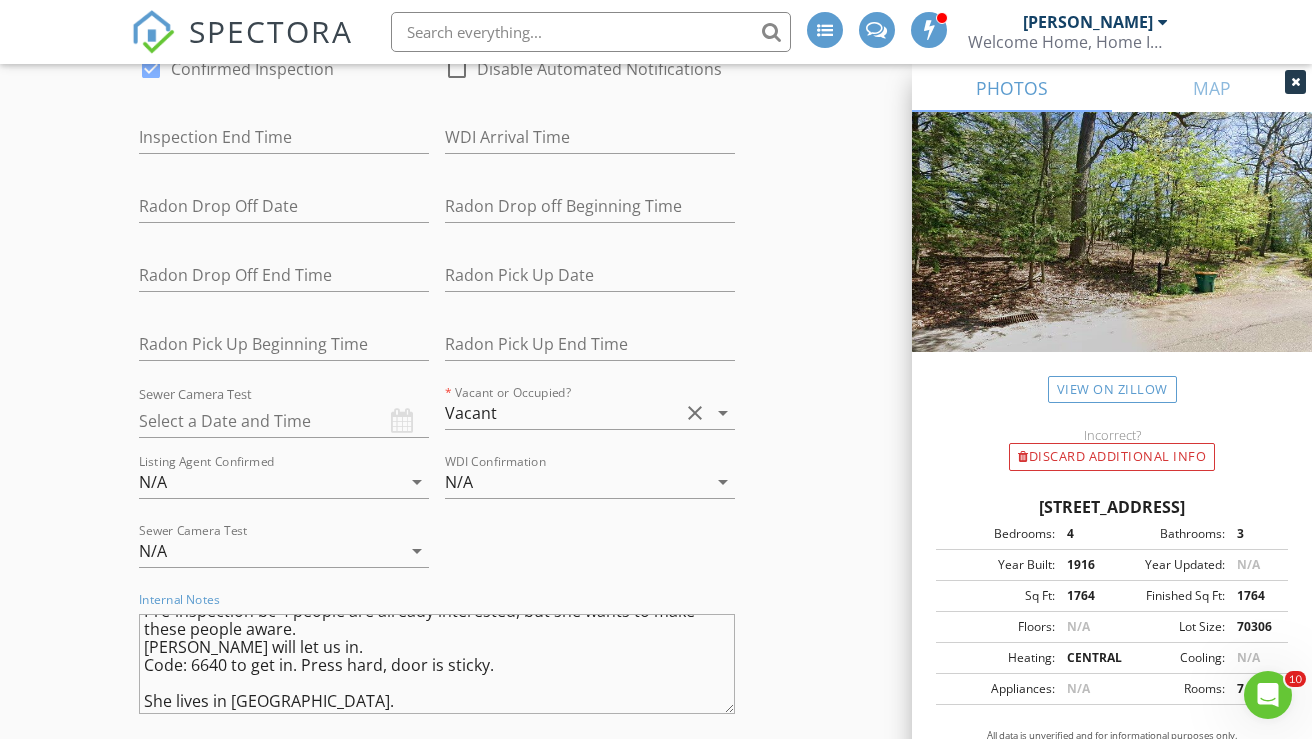 scroll, scrollTop: 53, scrollLeft: 0, axis: vertical 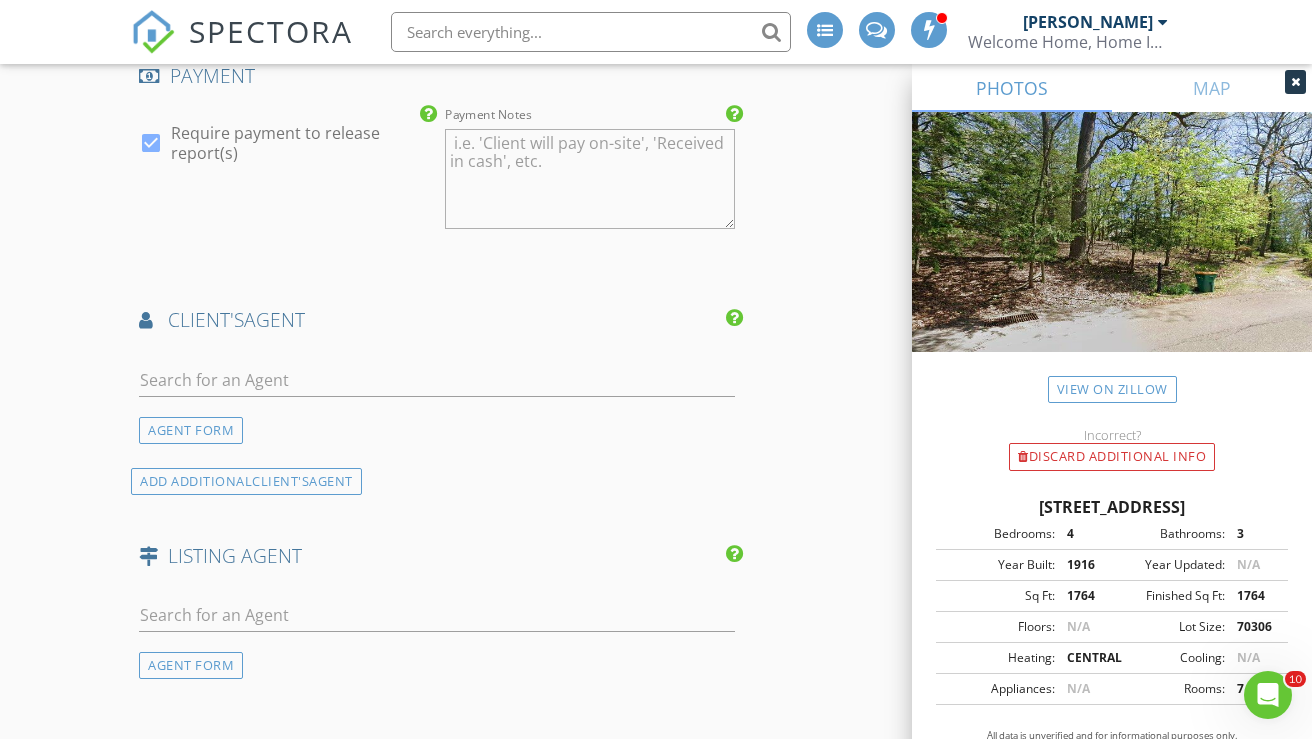 type on "Parents house, she grew up in. Has a couple of additions.
Pre-inspection bc 4 people are already interested, but she wants to make these people aware.
Beth will let us in.
Code: 6640 to get in. Press hard, door is sticky.
She lives in CA.
Contractor" 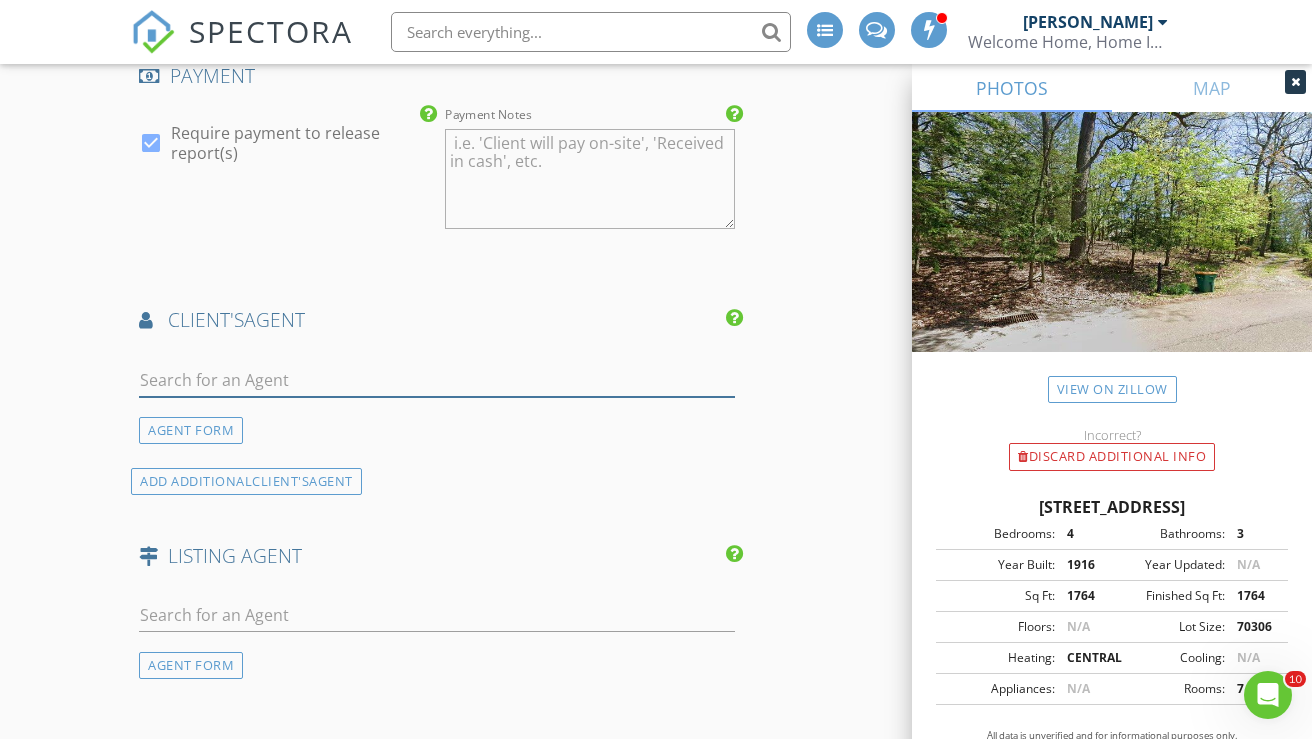 click at bounding box center [437, 380] 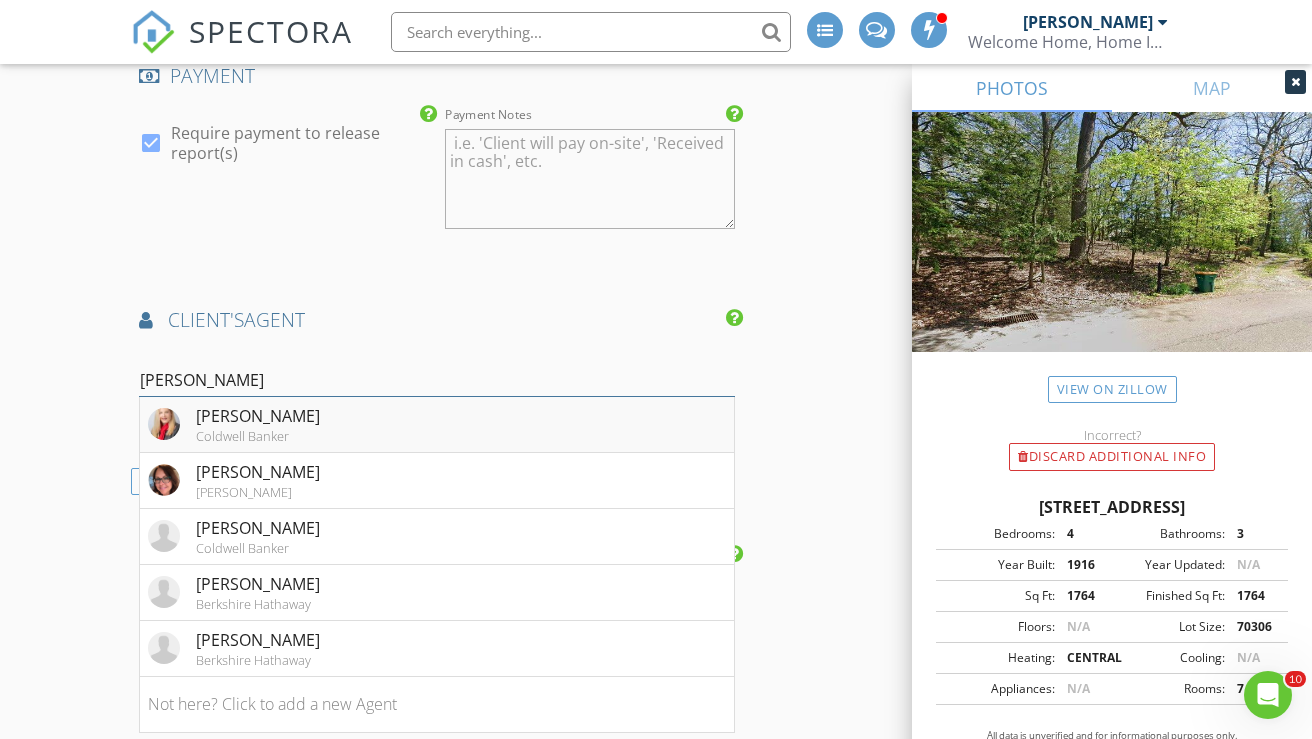 type on "Beth N" 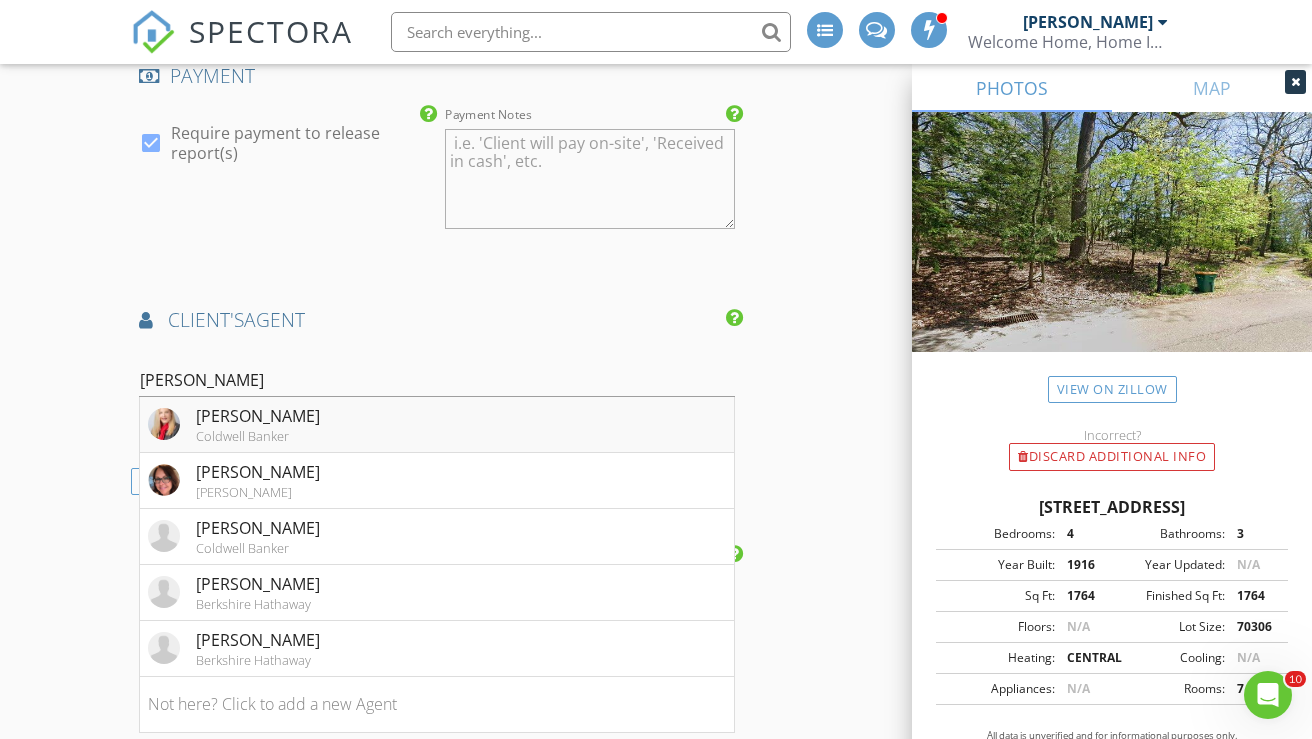 click on "Beth Nichols" at bounding box center [258, 416] 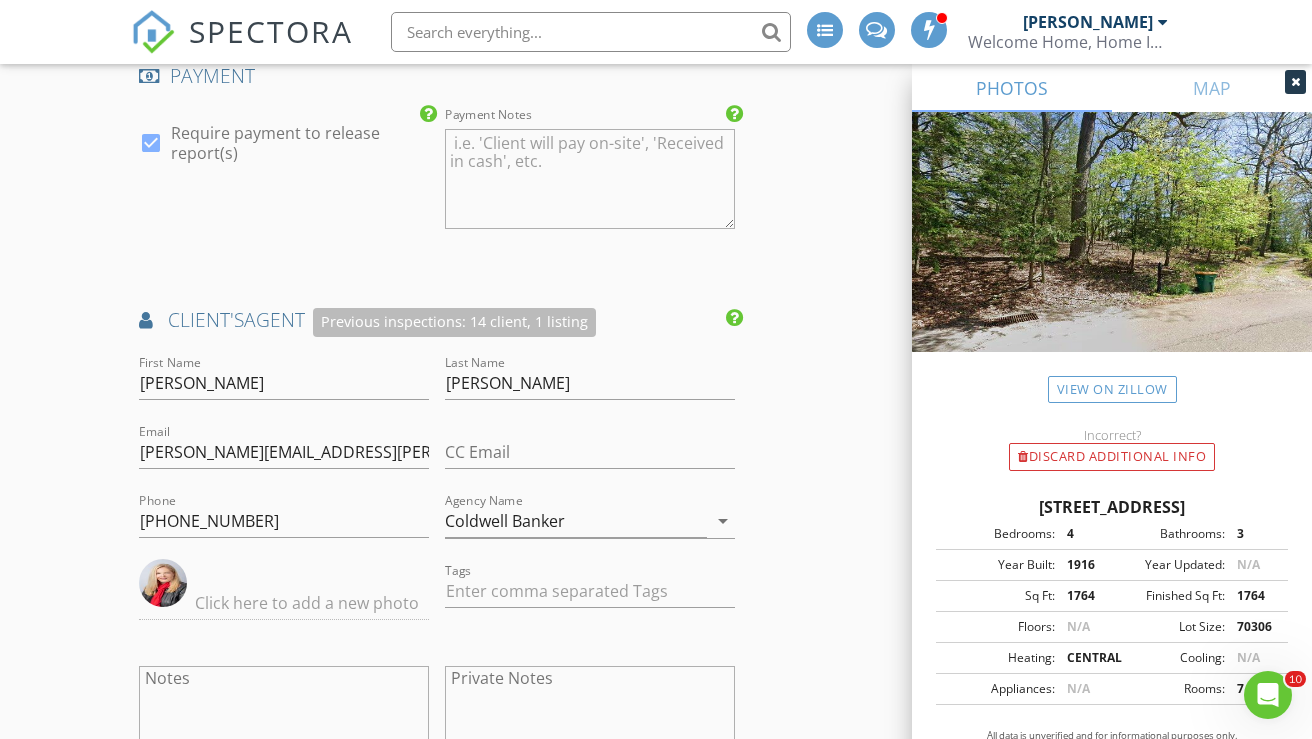 click on "INSPECTOR(S)
check_box   Heath Papinchak   PRIMARY   check_box   Lindsay Davis     Heath Papinchak,  Lindsay Davis arrow_drop_down   check_box_outline_blank Heath Papinchak specifically requested check_box_outline_blank Lindsay Davis specifically requested
Date/Time
07/21/2025 10:00 AM
Location
Address Search       Address 2294 Clearvue Rd   Unit   City Pittsburgh   State PA   Zip 15237   County Allegheny     Square Feet 2005   Year Built 1916   Foundation arrow_drop_down     Heath Papinchak     14.5 miles     (27 minutes)         Lindsay Davis     16.9 miles     (28 minutes)
client
check_box Enable Client CC email for this inspection   Client Search     check_box_outline_blank Client is a Company/Organization     First Name Tia   Last Name Riebling   Email TiaRiebling@gmail.com   CC Email   Phone 818-231-6640         Tags         Notes   Private Notes" at bounding box center (656, 241) 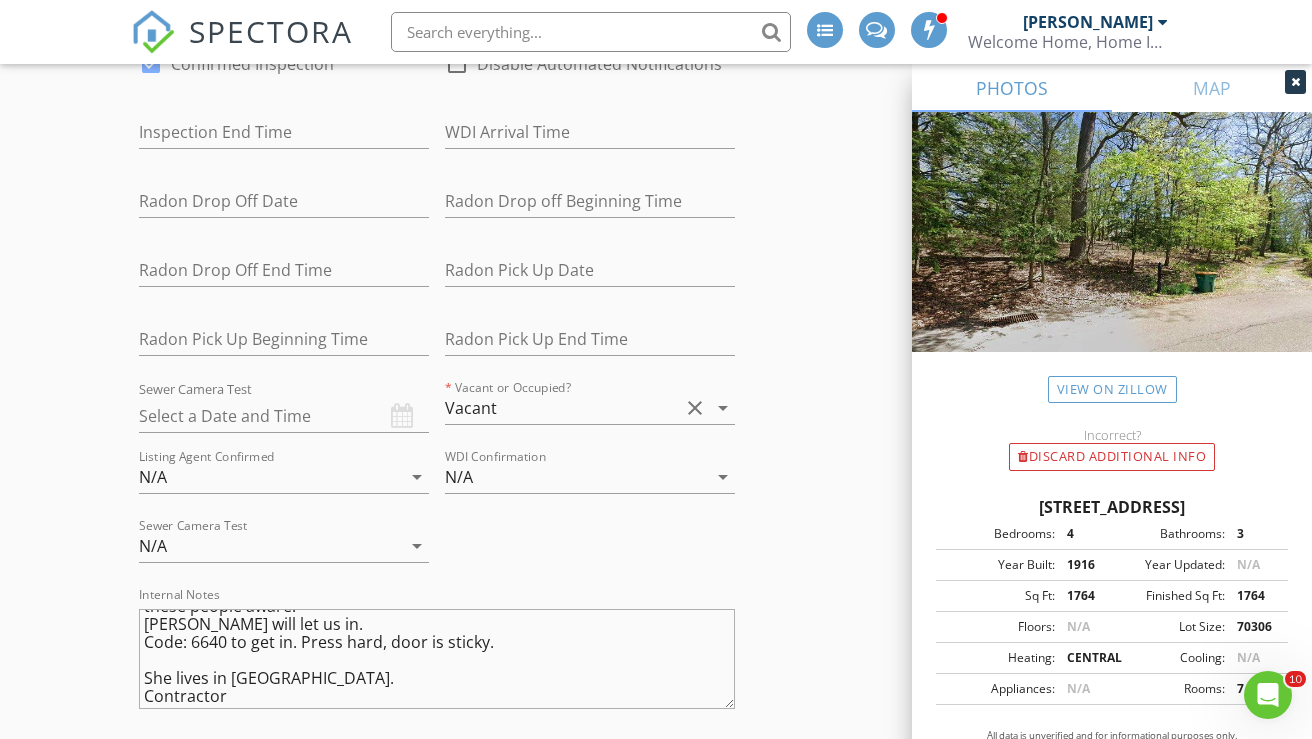 scroll, scrollTop: 3591, scrollLeft: 0, axis: vertical 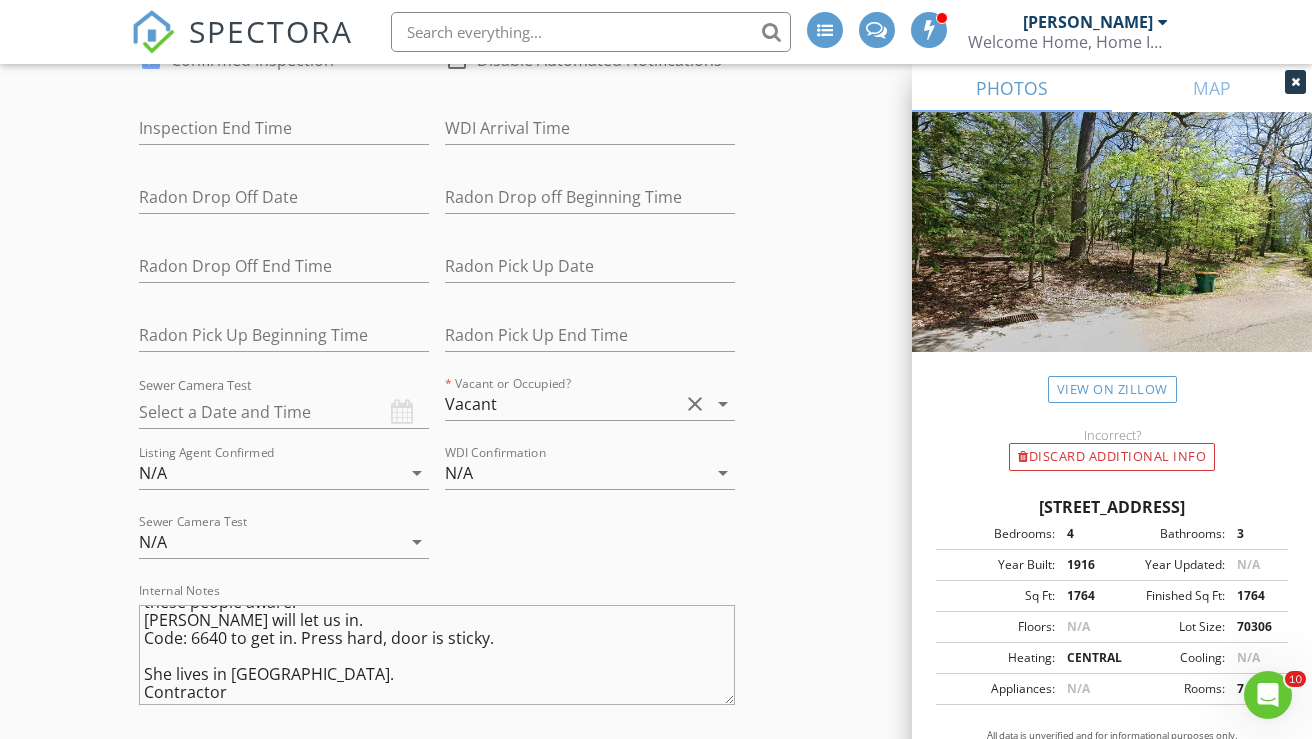 click on "Parents house, she grew up in. Has a couple of additions.
Pre-inspection bc 4 people are already interested, but she wants to make these people aware.
Beth will let us in.
Code: 6640 to get in. Press hard, door is sticky.
She lives in CA.
Contractor" at bounding box center (437, 655) 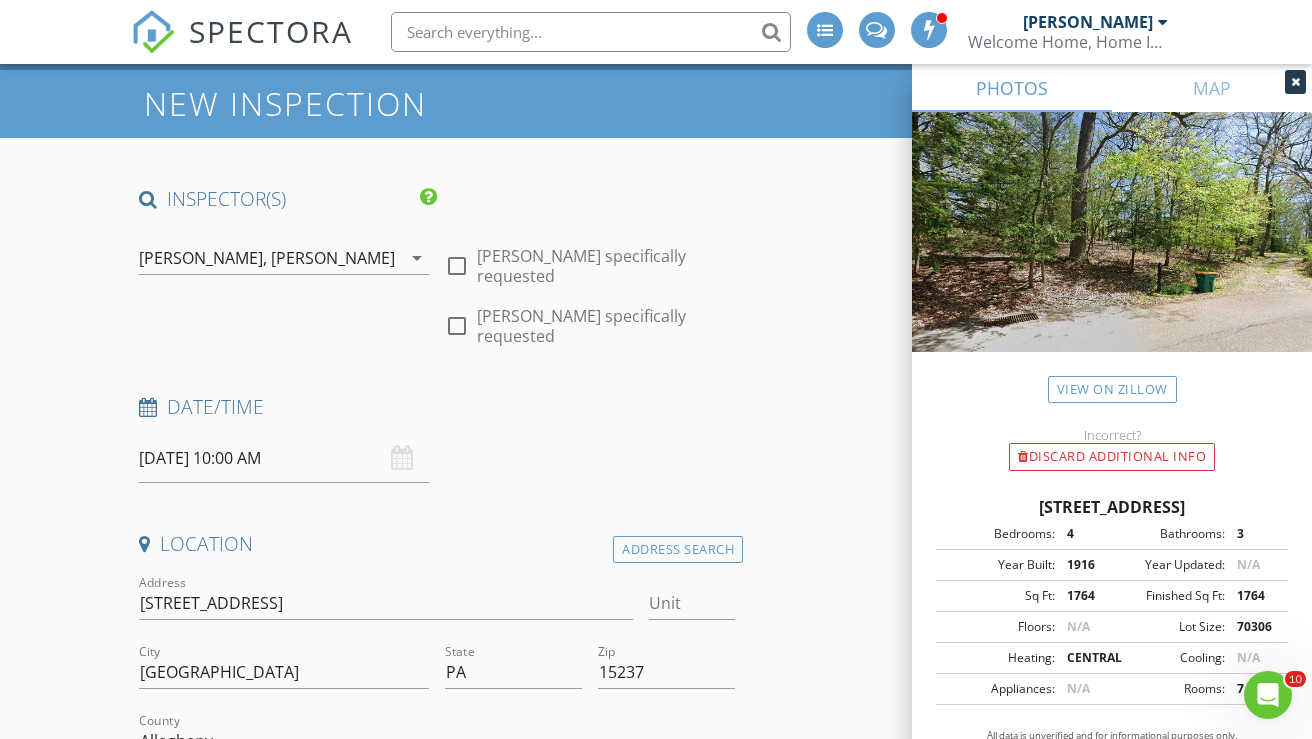 scroll, scrollTop: 102, scrollLeft: 0, axis: vertical 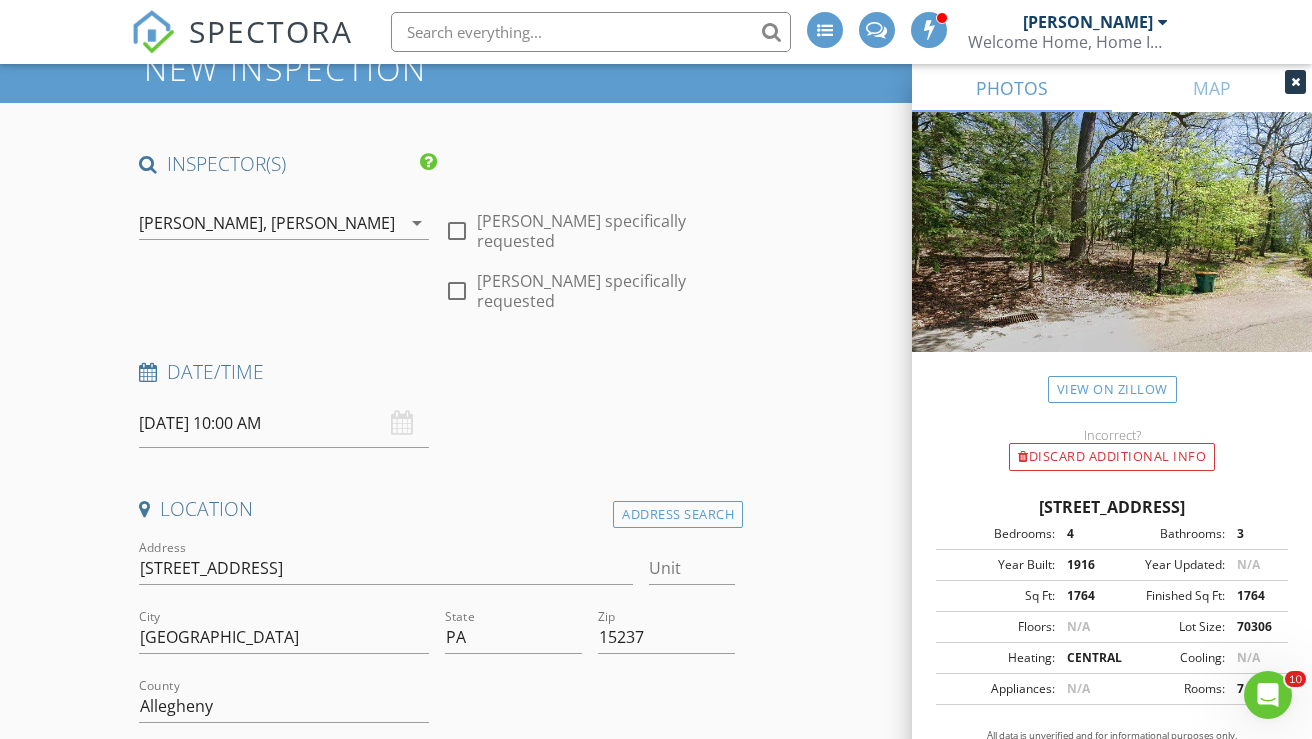 type on "Parents house, she grew up in. Has a couple of additions.
Pre-inspection bc 4 people are already interested, but she wants to make these people aware.
Beth will let us in.
Code: 6640 to get in. Press hard, door is sticky.
She lives in CA.
Contractor electrician will come for debrief and Beth" 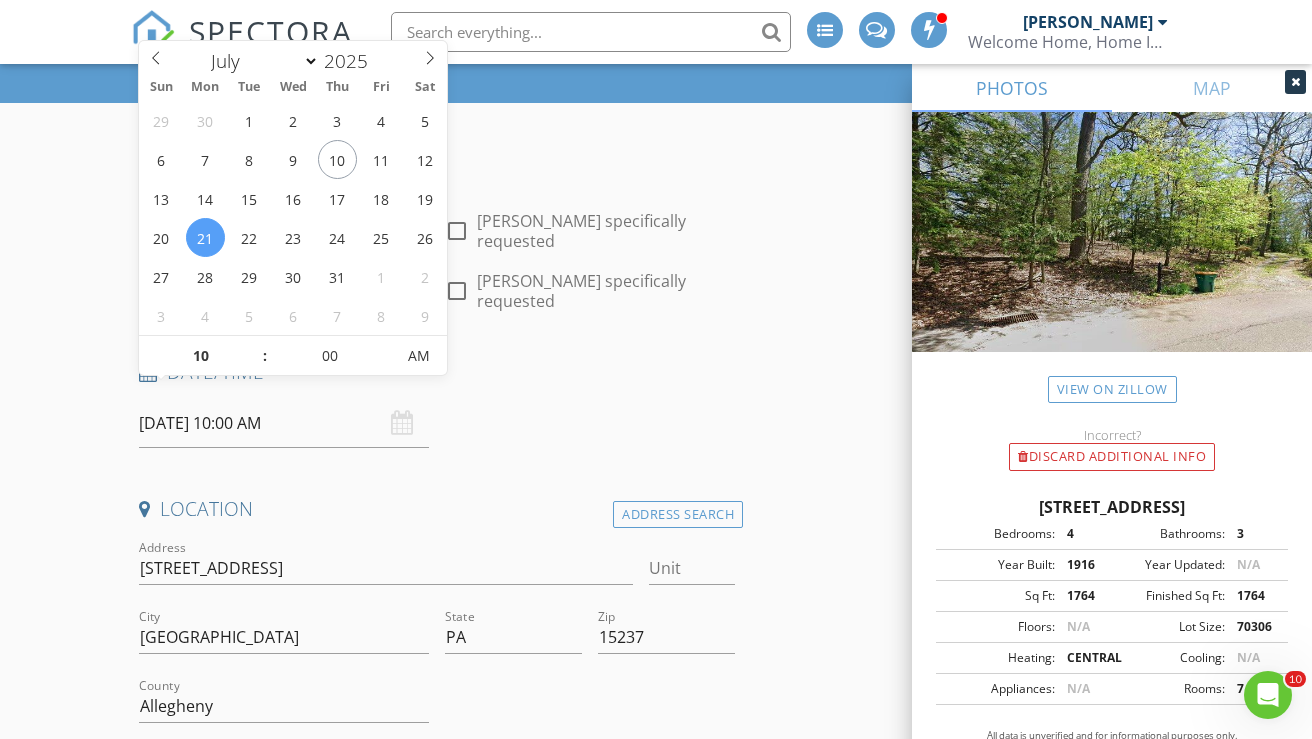click on "Date/Time" at bounding box center [437, 379] 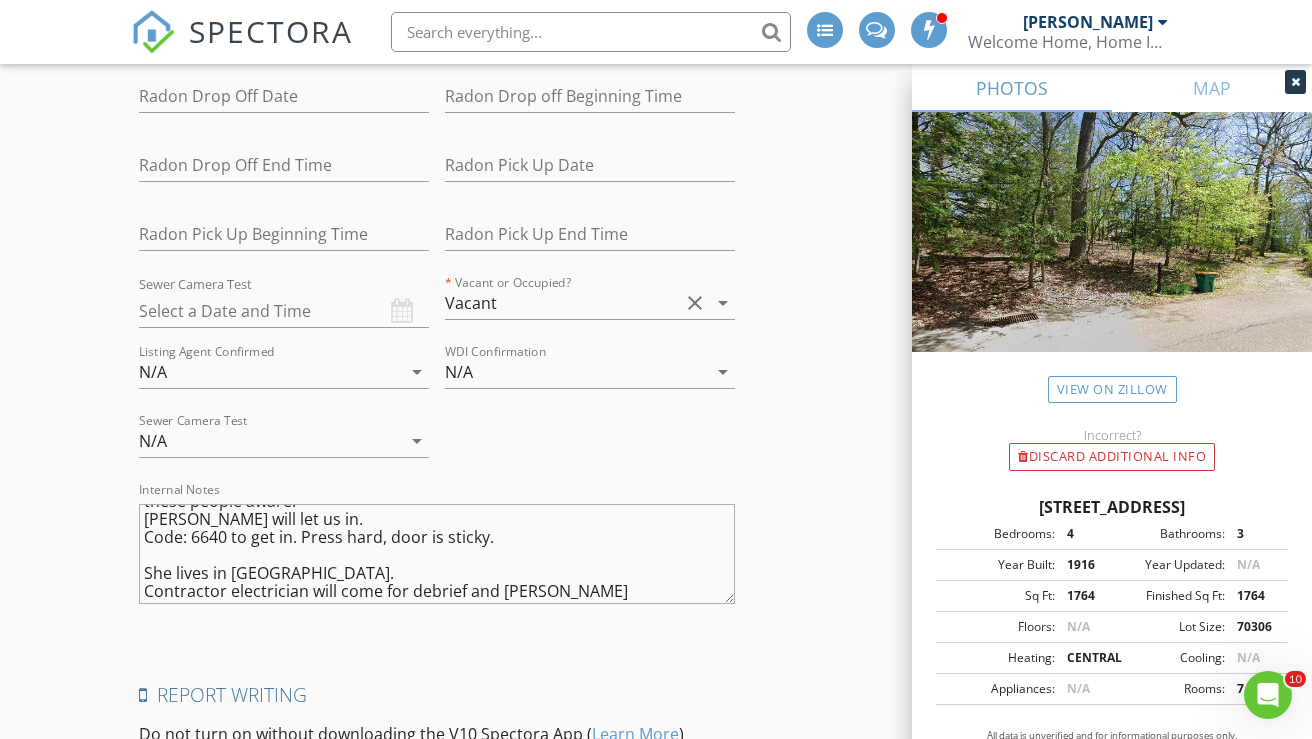 scroll, scrollTop: 3263, scrollLeft: 0, axis: vertical 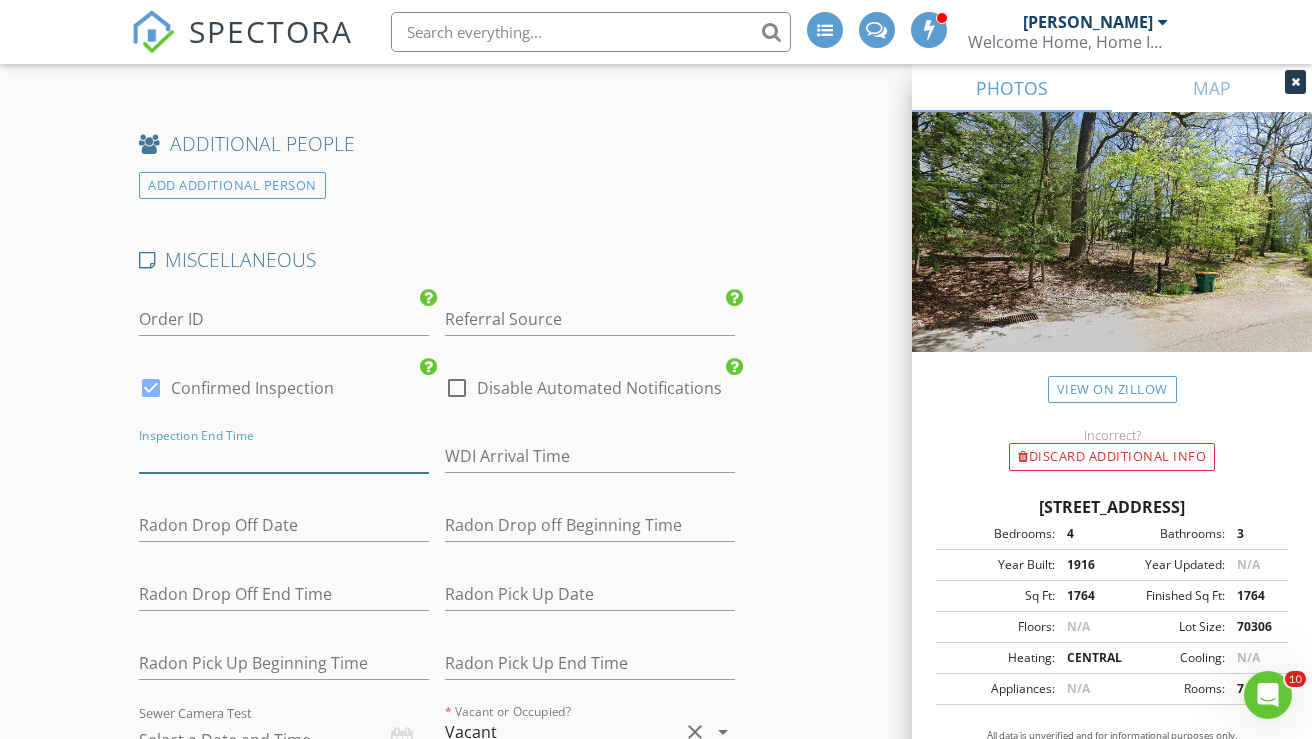 click at bounding box center (284, 456) 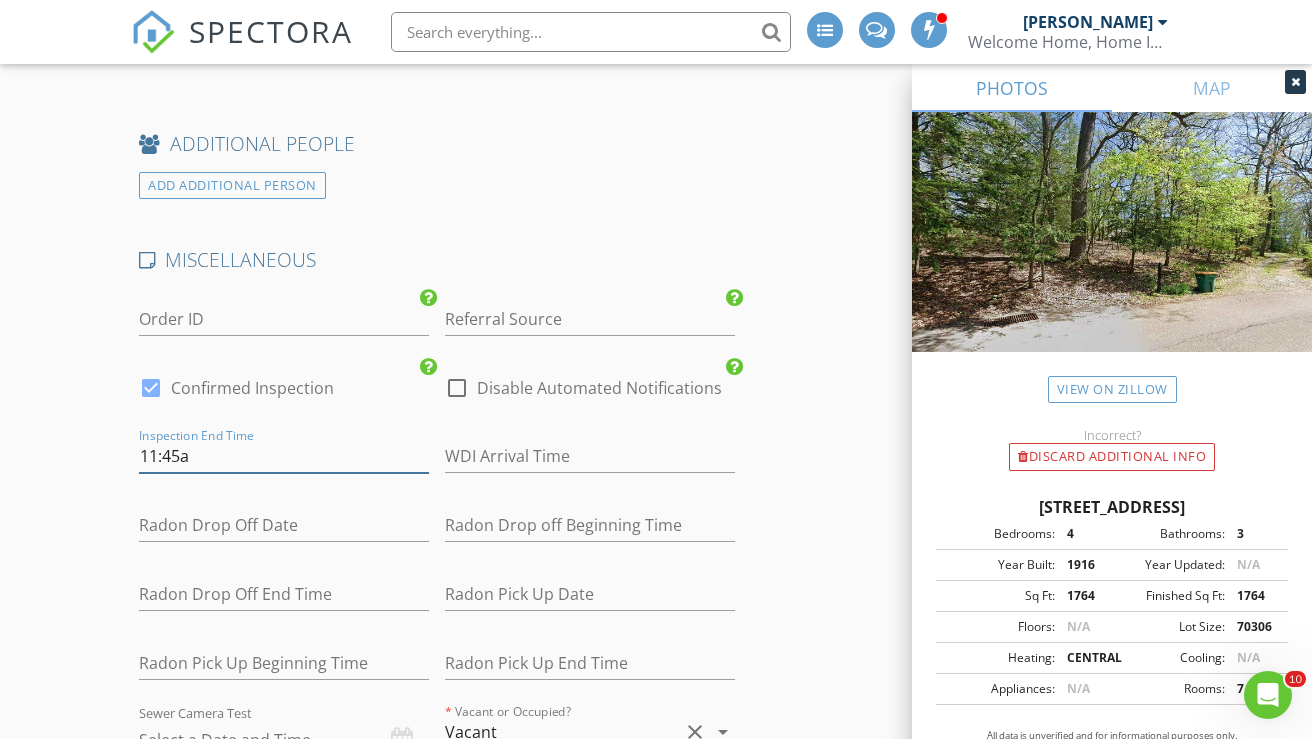 type on "11:45am" 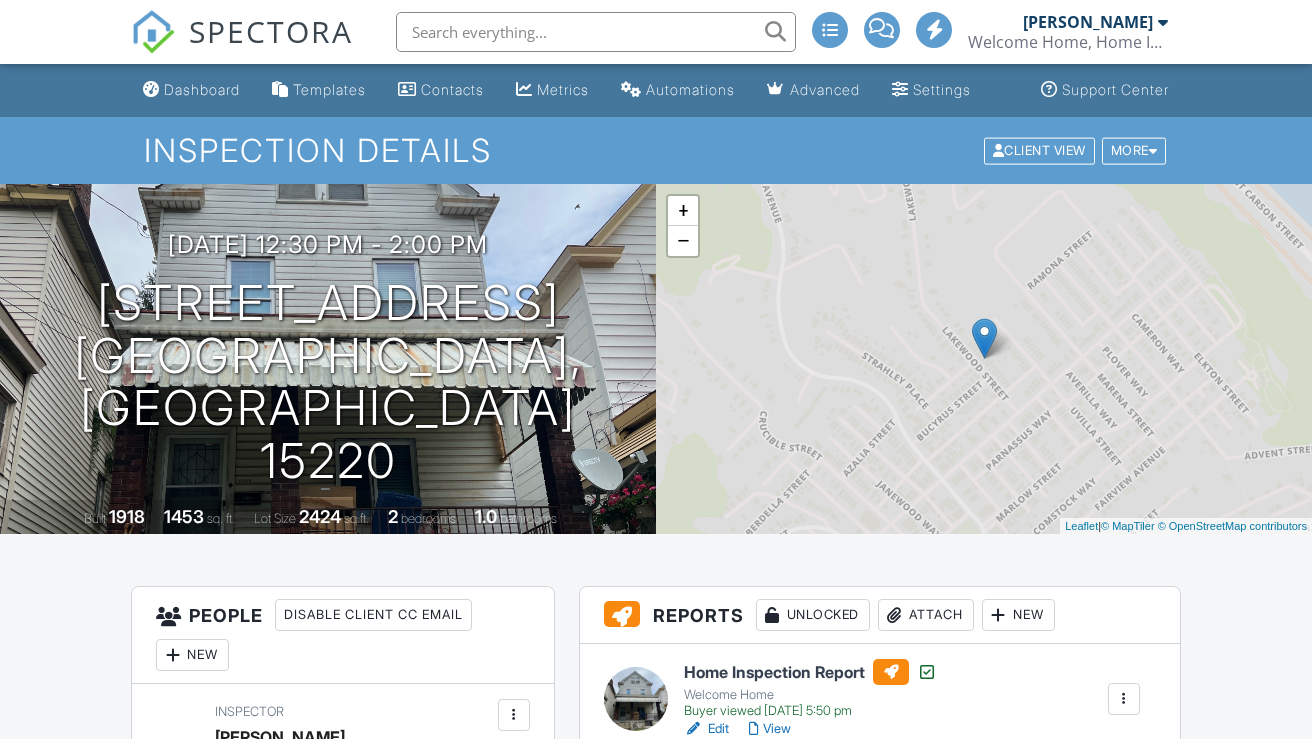 scroll, scrollTop: 0, scrollLeft: 0, axis: both 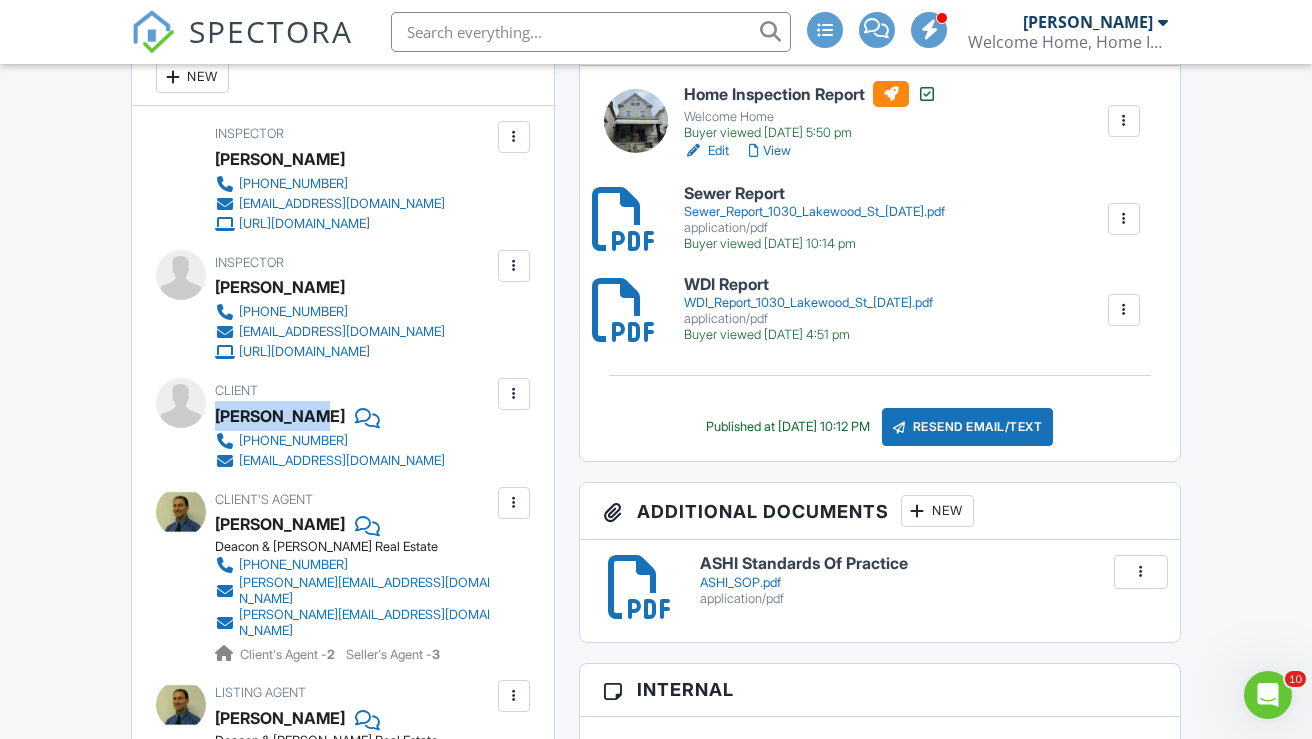 drag, startPoint x: 217, startPoint y: 480, endPoint x: 307, endPoint y: 474, distance: 90.199776 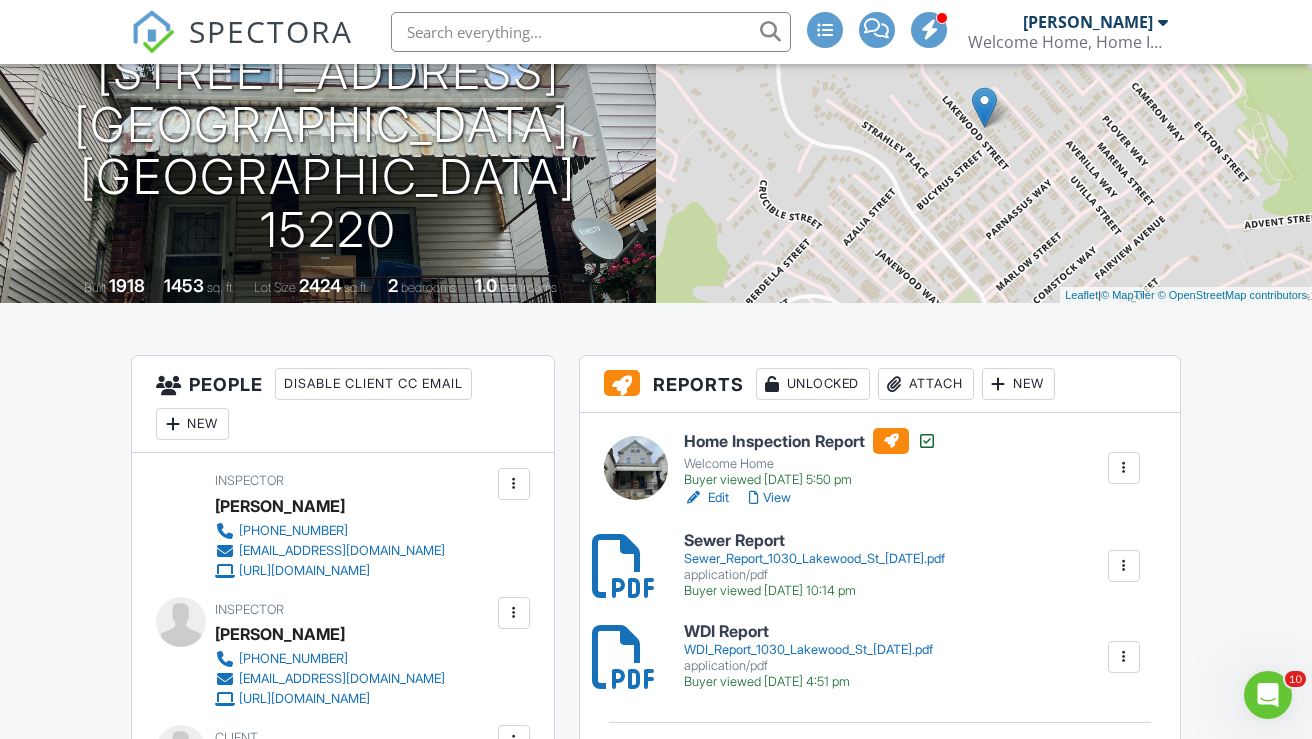 scroll, scrollTop: 227, scrollLeft: 0, axis: vertical 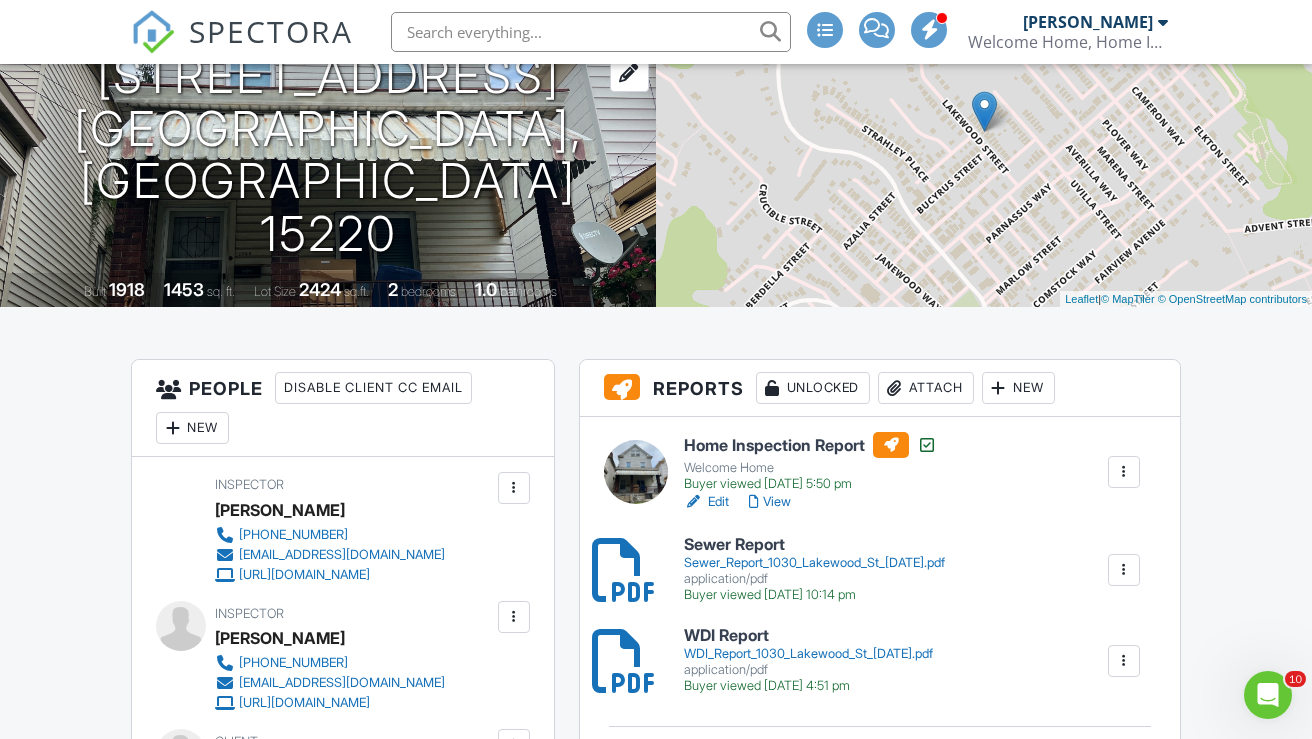 click on "1030 Lakewood St
Pittsburgh, PA 15220" at bounding box center [328, 155] 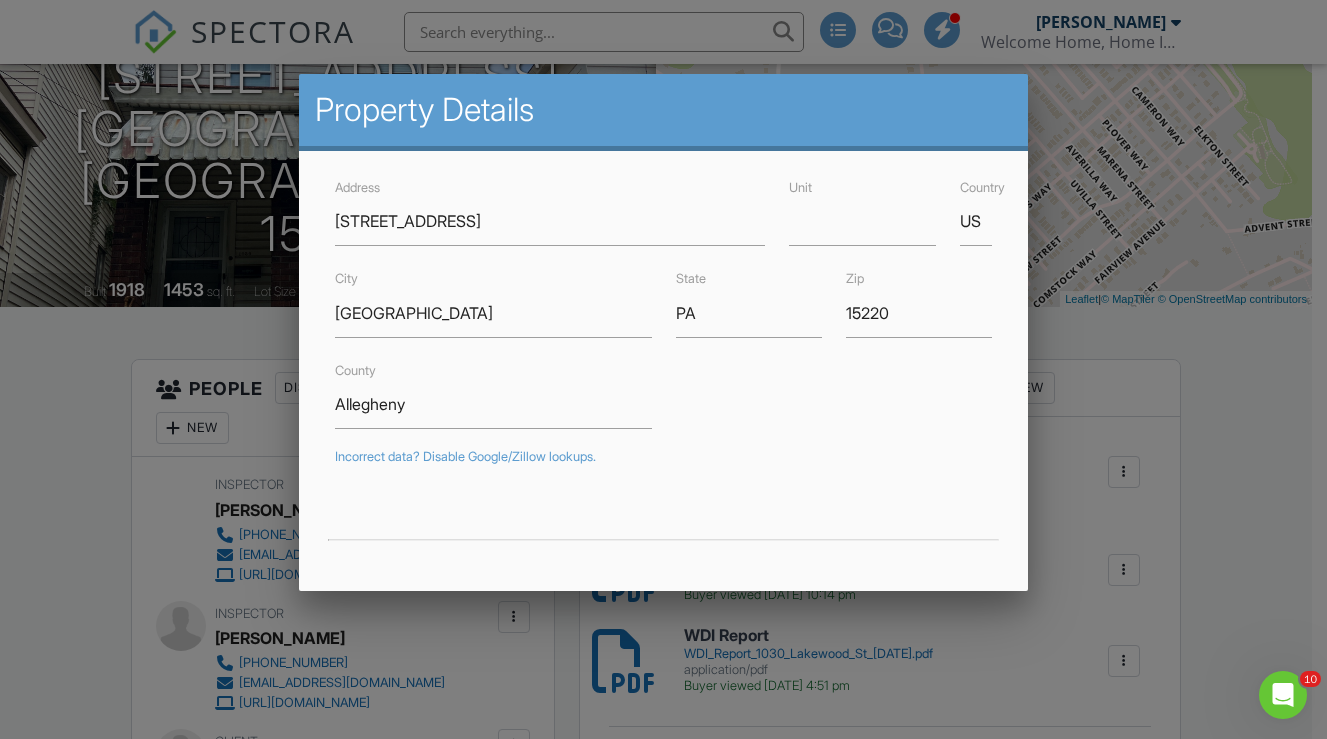 click at bounding box center [663, 362] 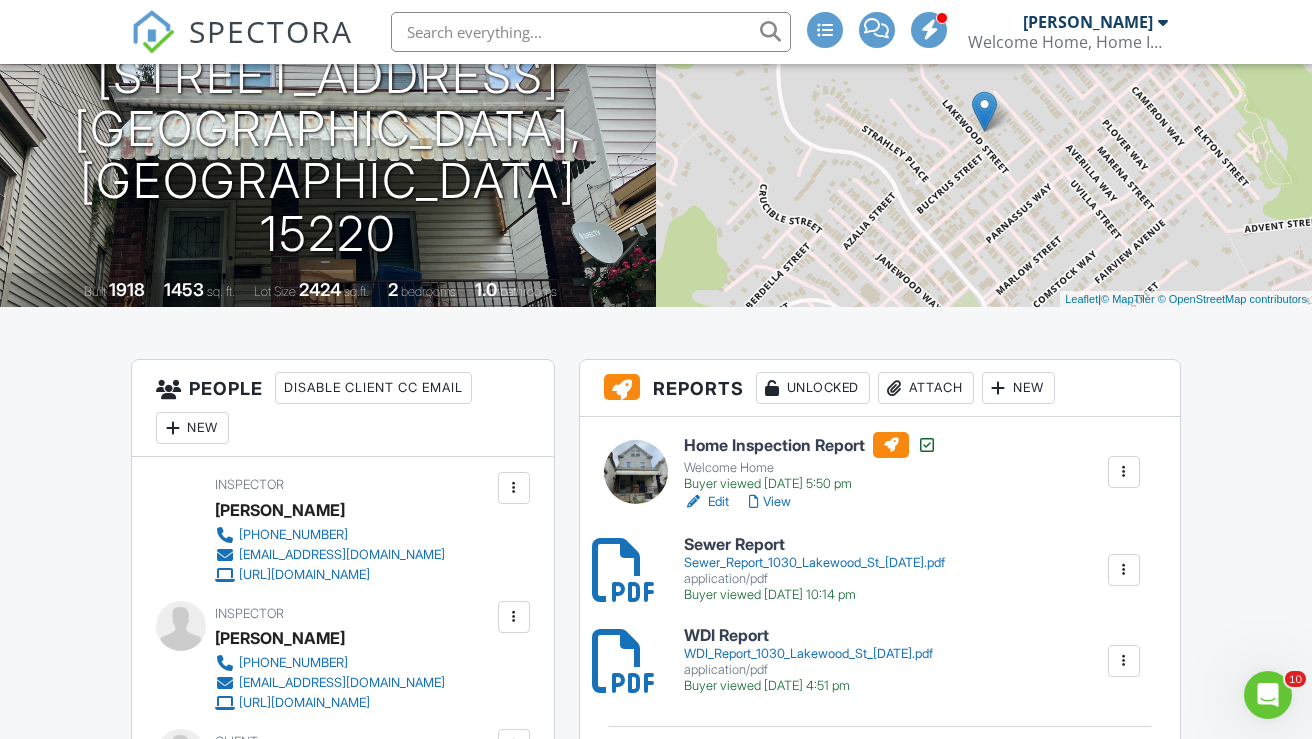 click on "Attach" at bounding box center [926, 388] 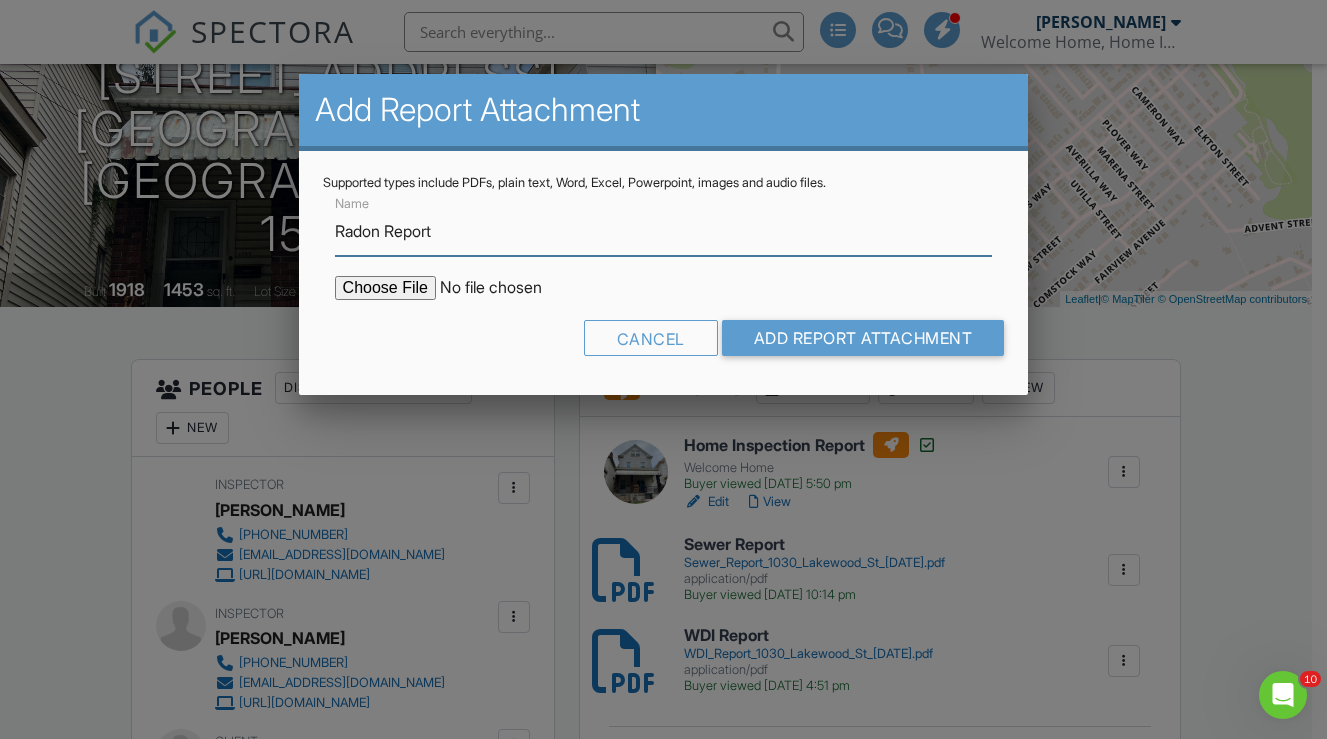 type on "Radon Report" 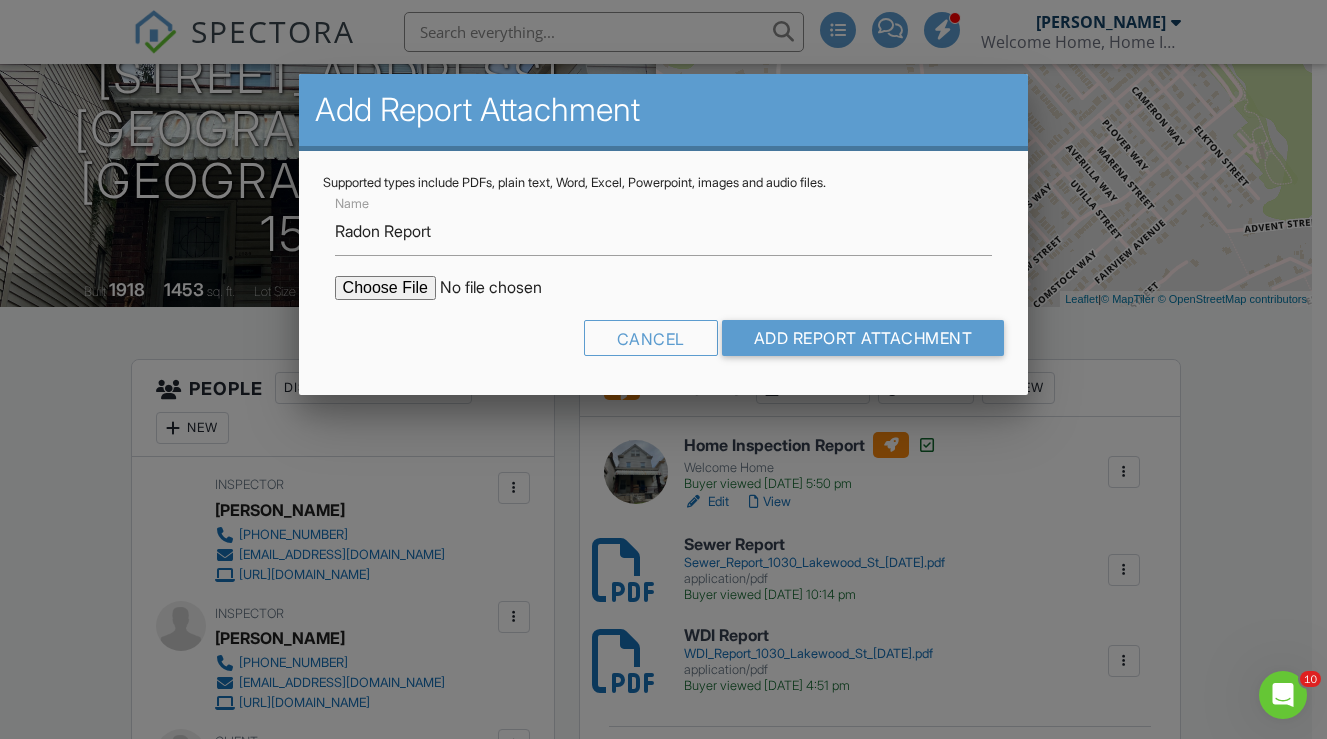 click at bounding box center (505, 288) 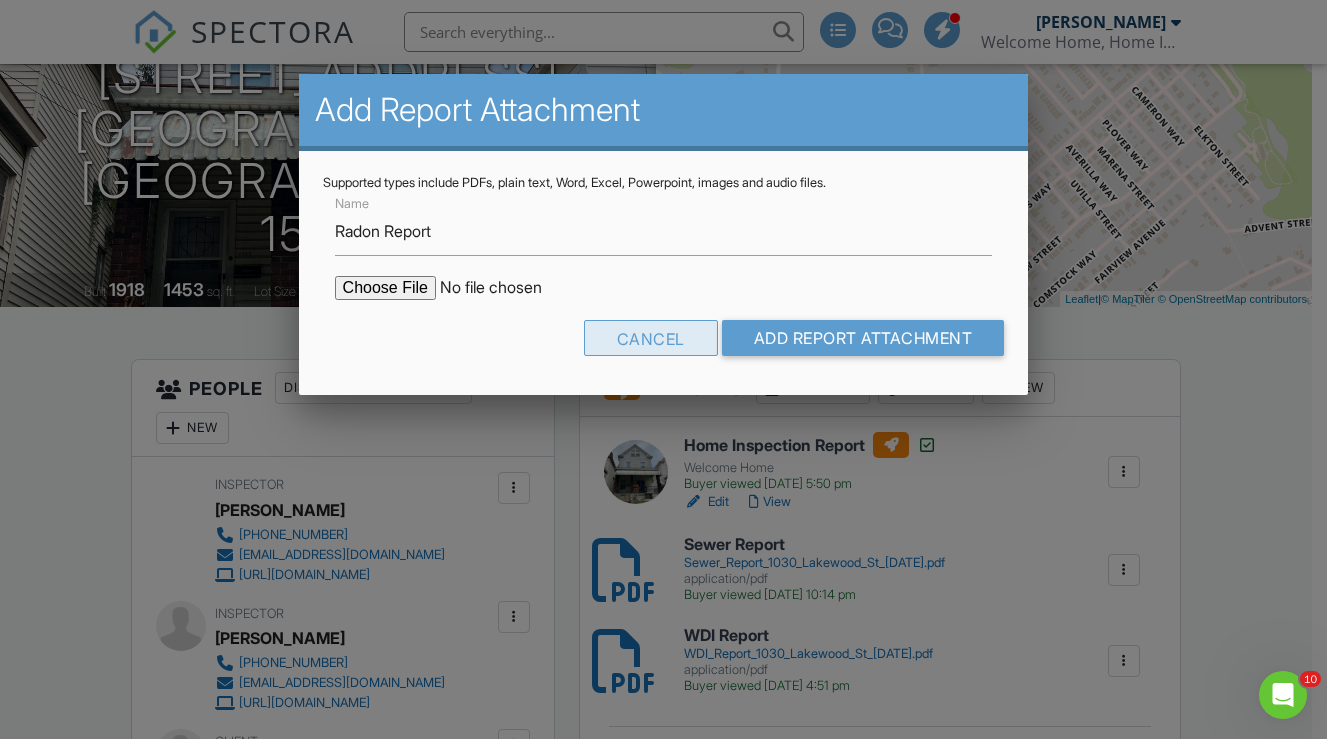 click on "Cancel" at bounding box center (651, 338) 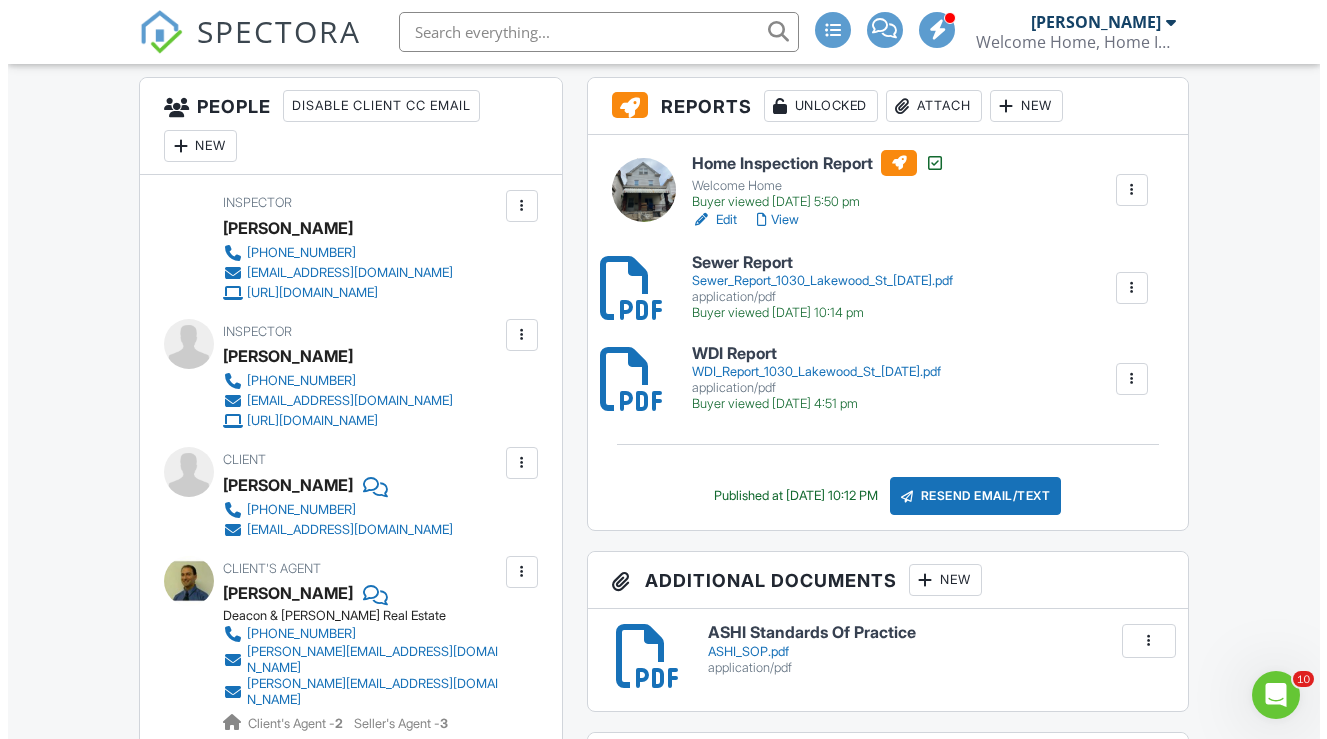 scroll, scrollTop: 676, scrollLeft: 0, axis: vertical 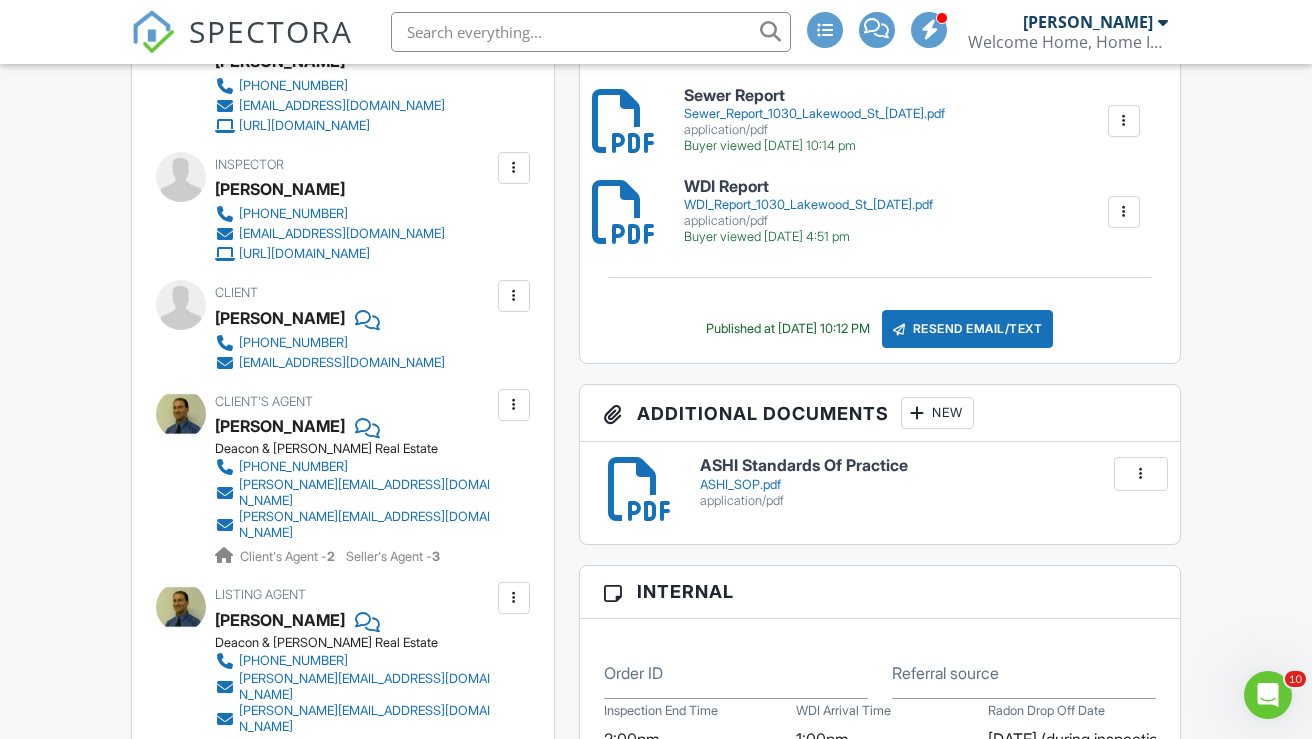 click at bounding box center (918, 413) 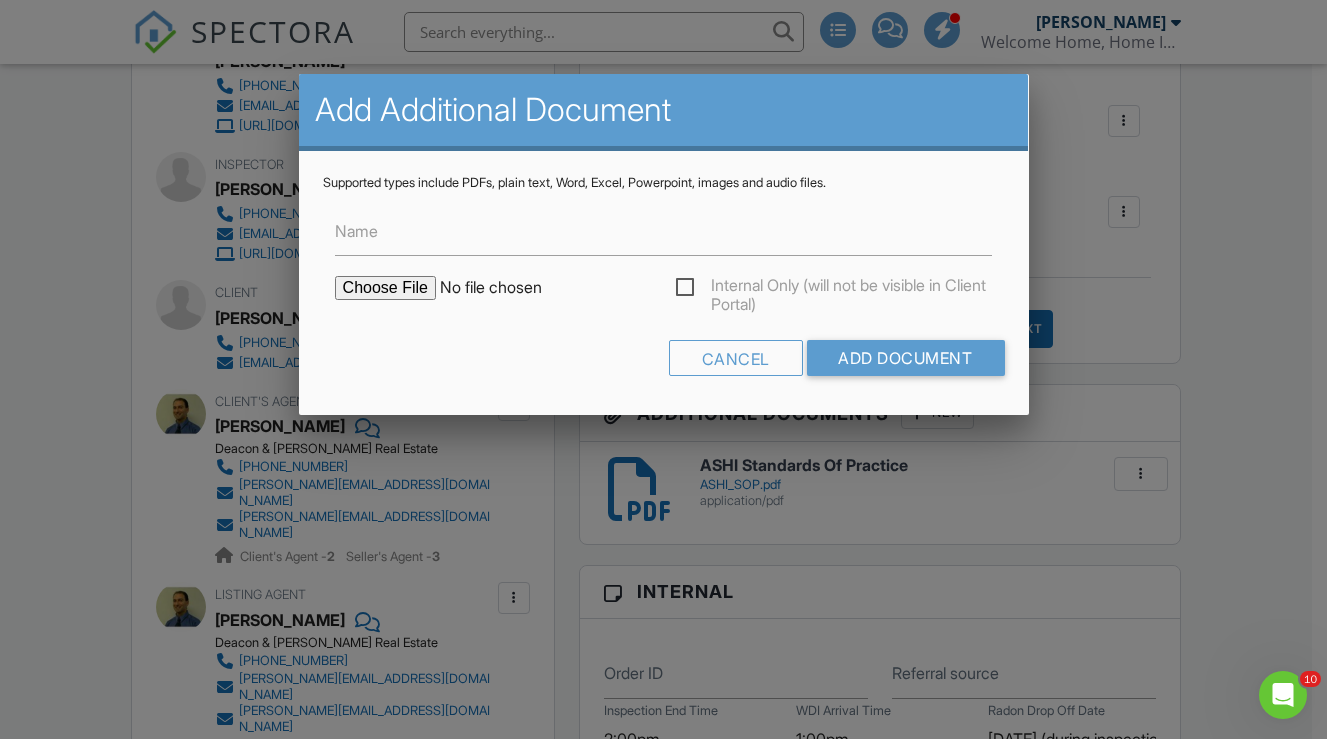click at bounding box center (505, 288) 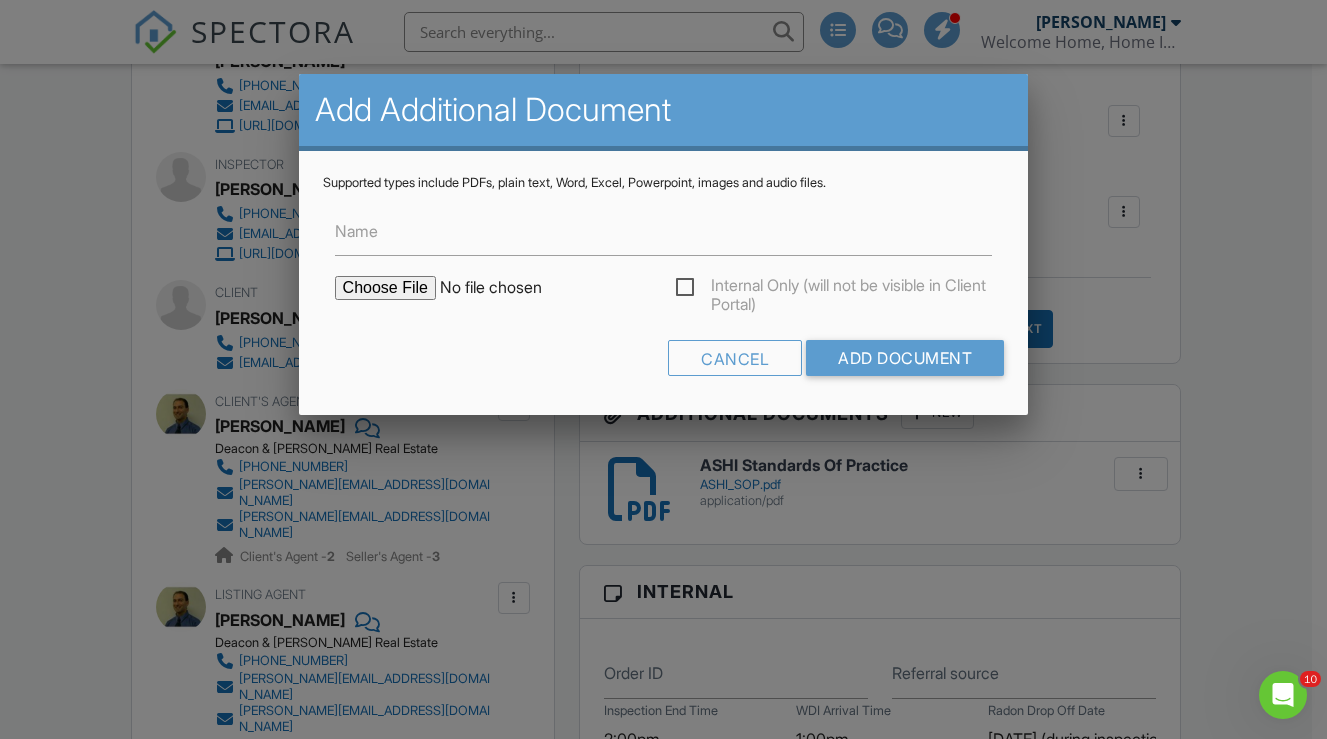 type on "C:\fakepath\Home Buyer's and Seller's Guide to Radon.pdf" 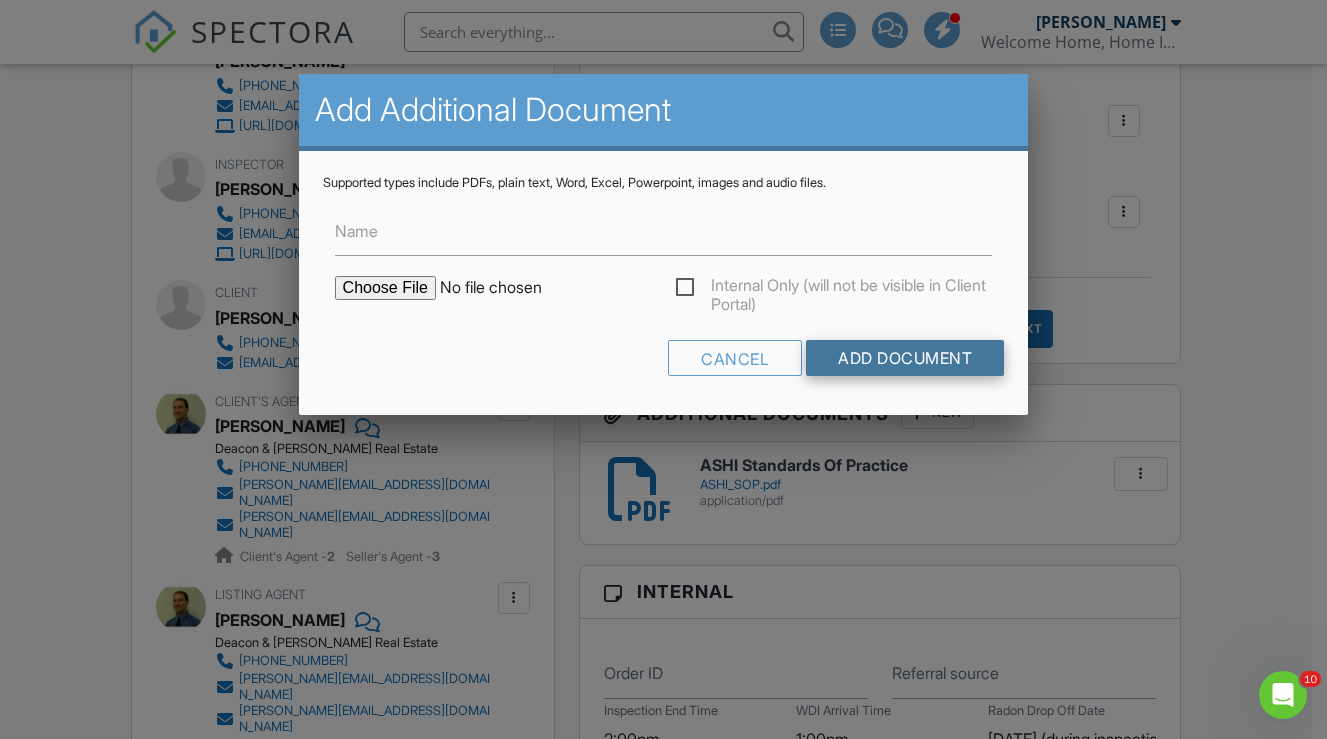 click on "Add Document" at bounding box center [905, 358] 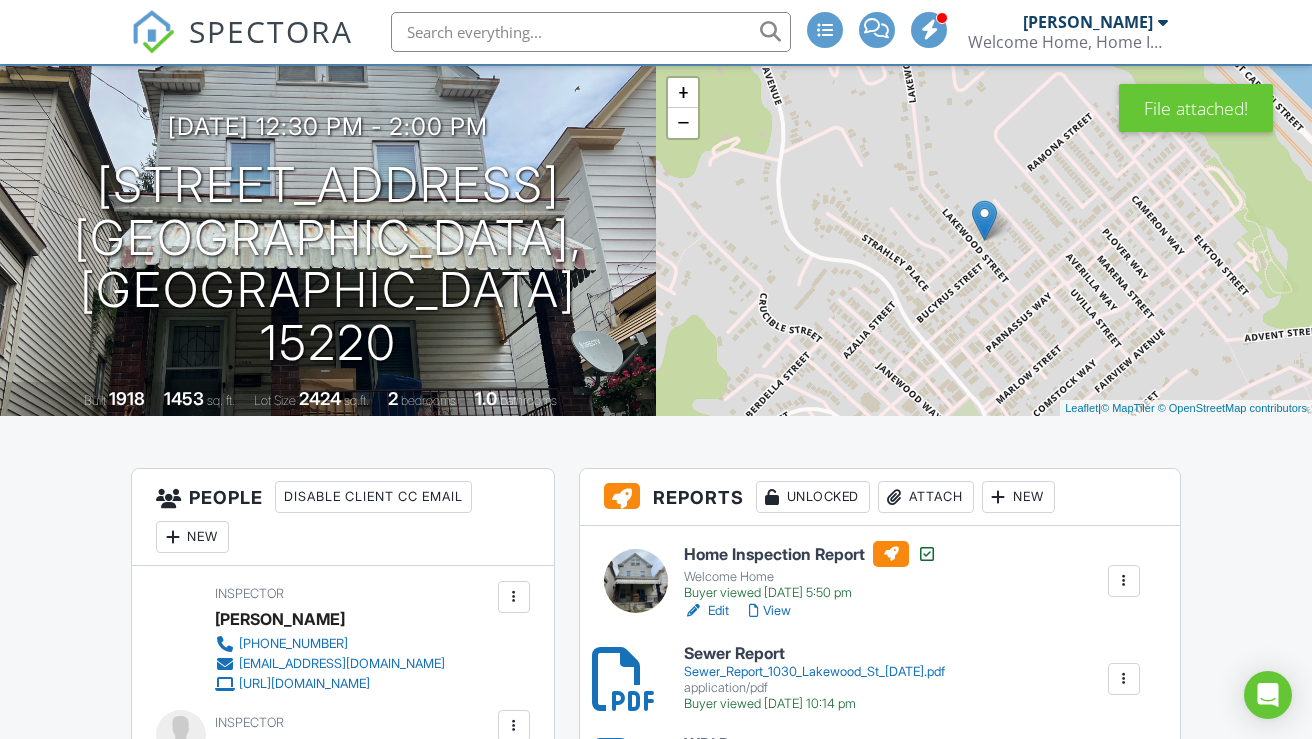 scroll, scrollTop: 118, scrollLeft: 0, axis: vertical 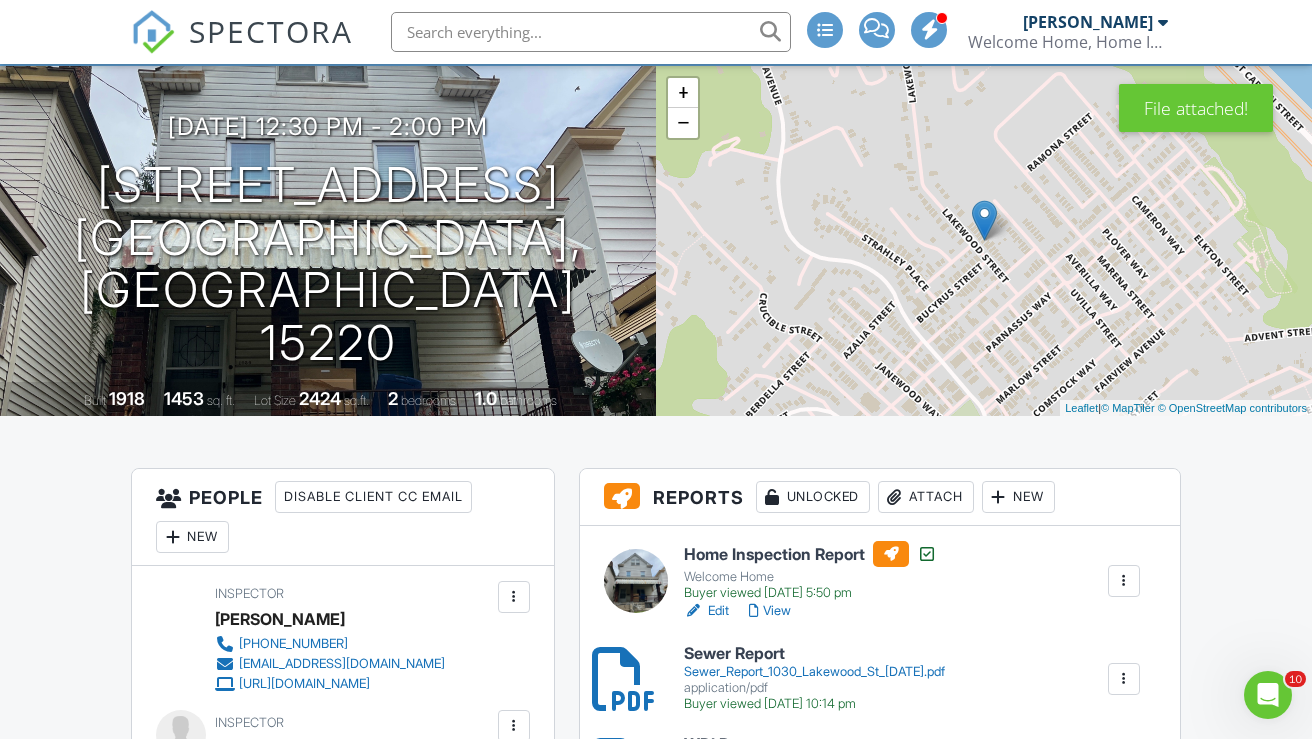 click on "Attach" at bounding box center [926, 497] 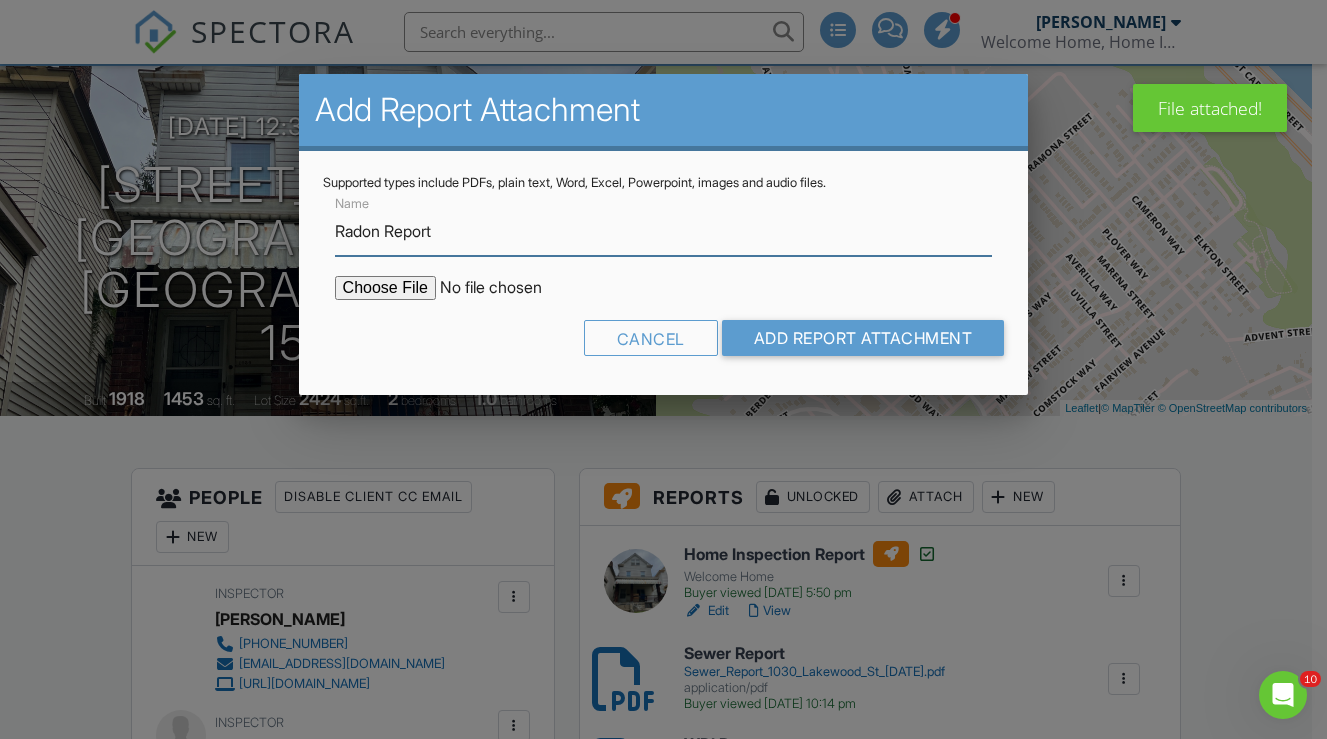 type on "Radon Report" 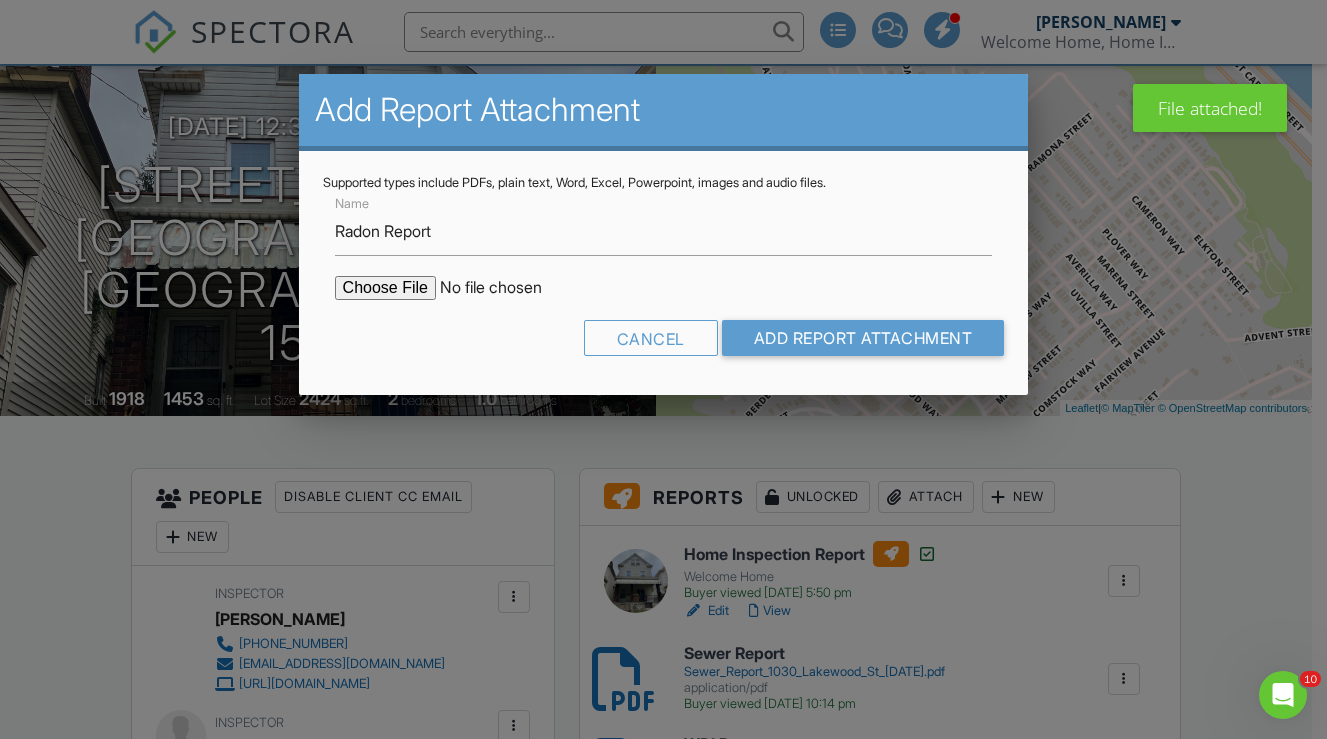 click at bounding box center [505, 288] 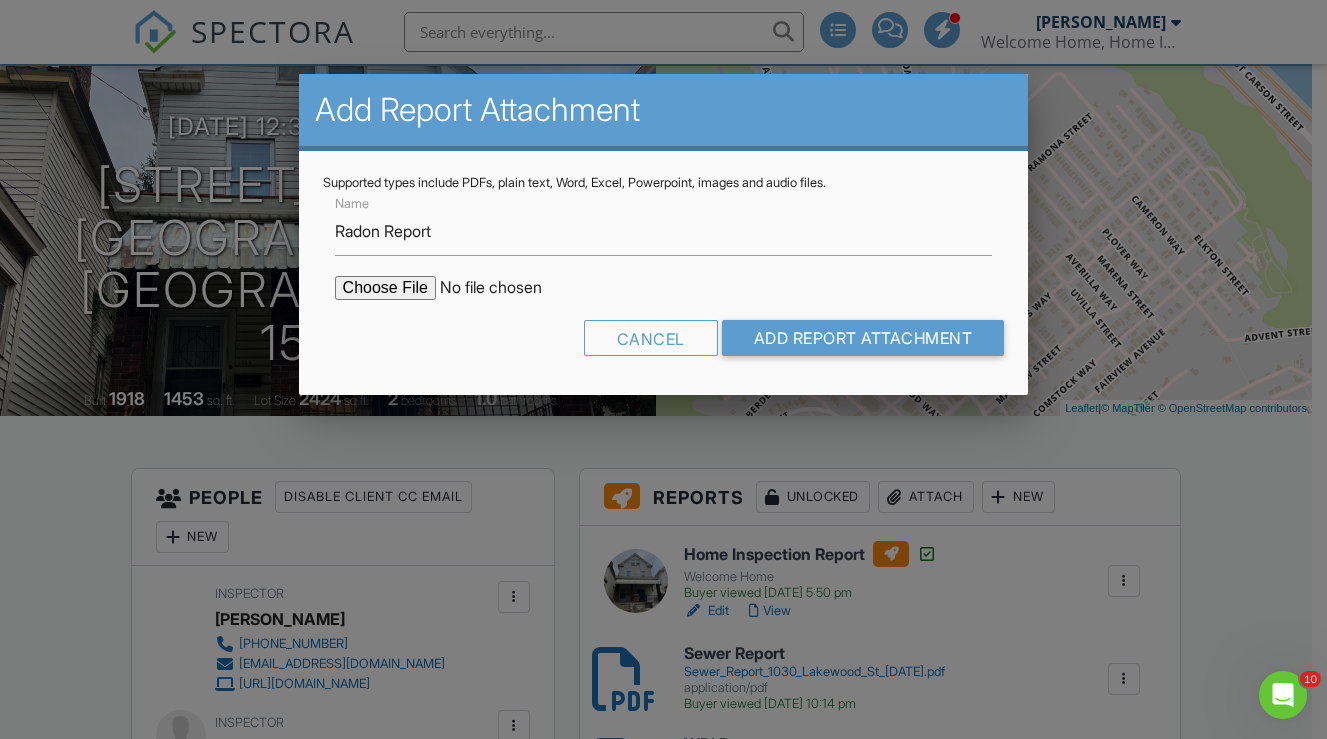 type on "C:\fakepath\Radon Report_1030 Lakewood St_[DATE].pdf" 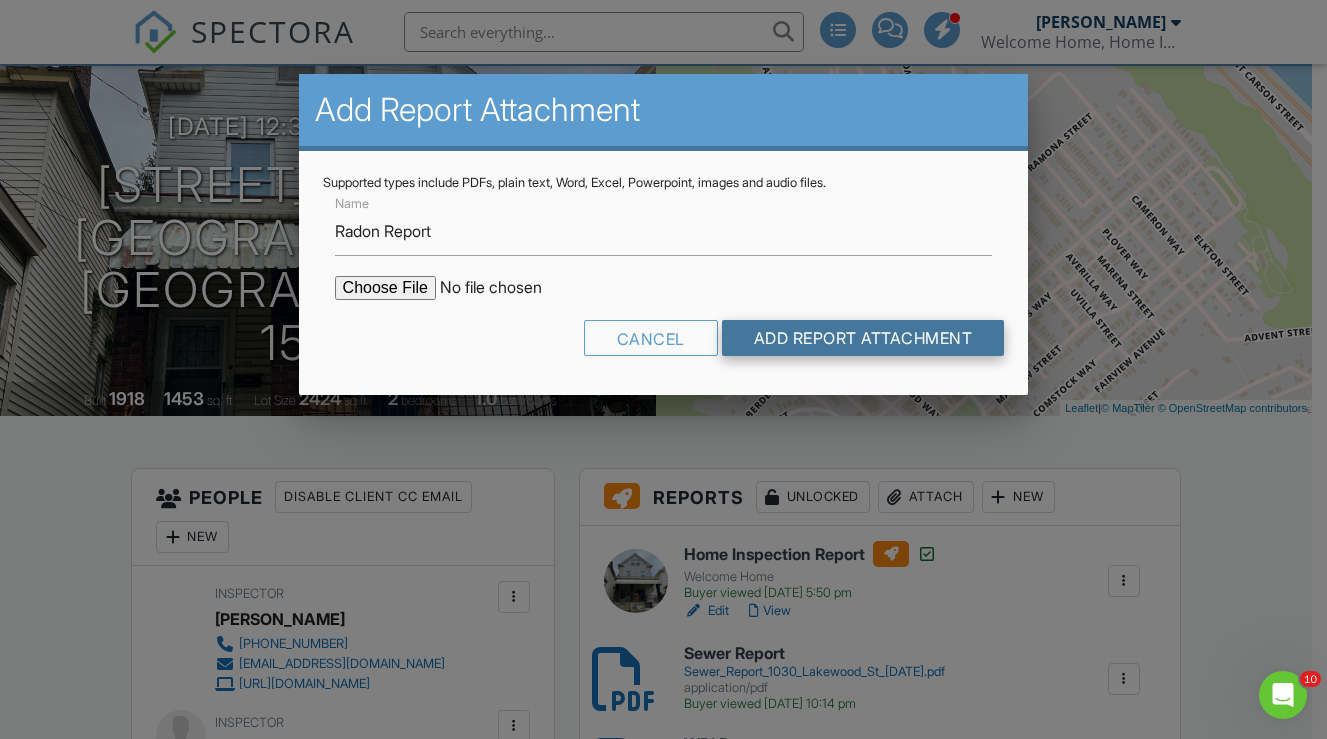 click on "Add Report Attachment" at bounding box center (863, 338) 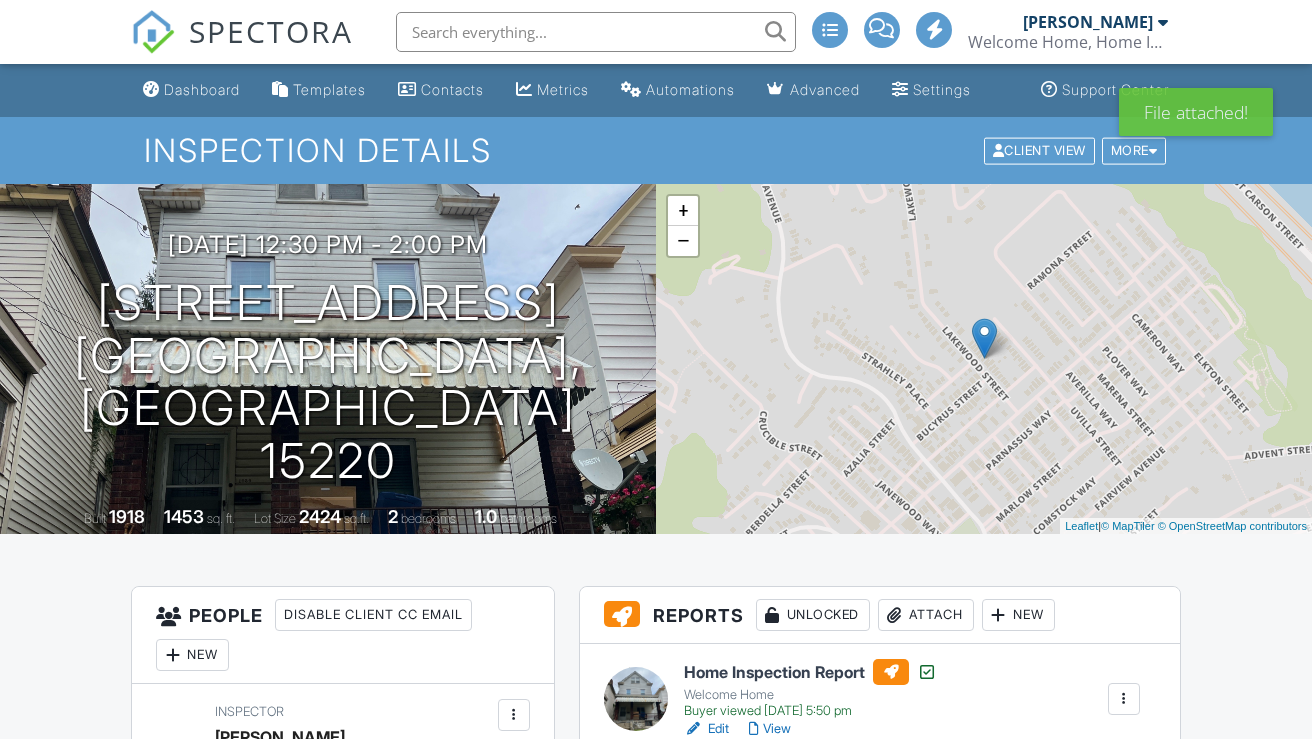 scroll, scrollTop: 0, scrollLeft: 0, axis: both 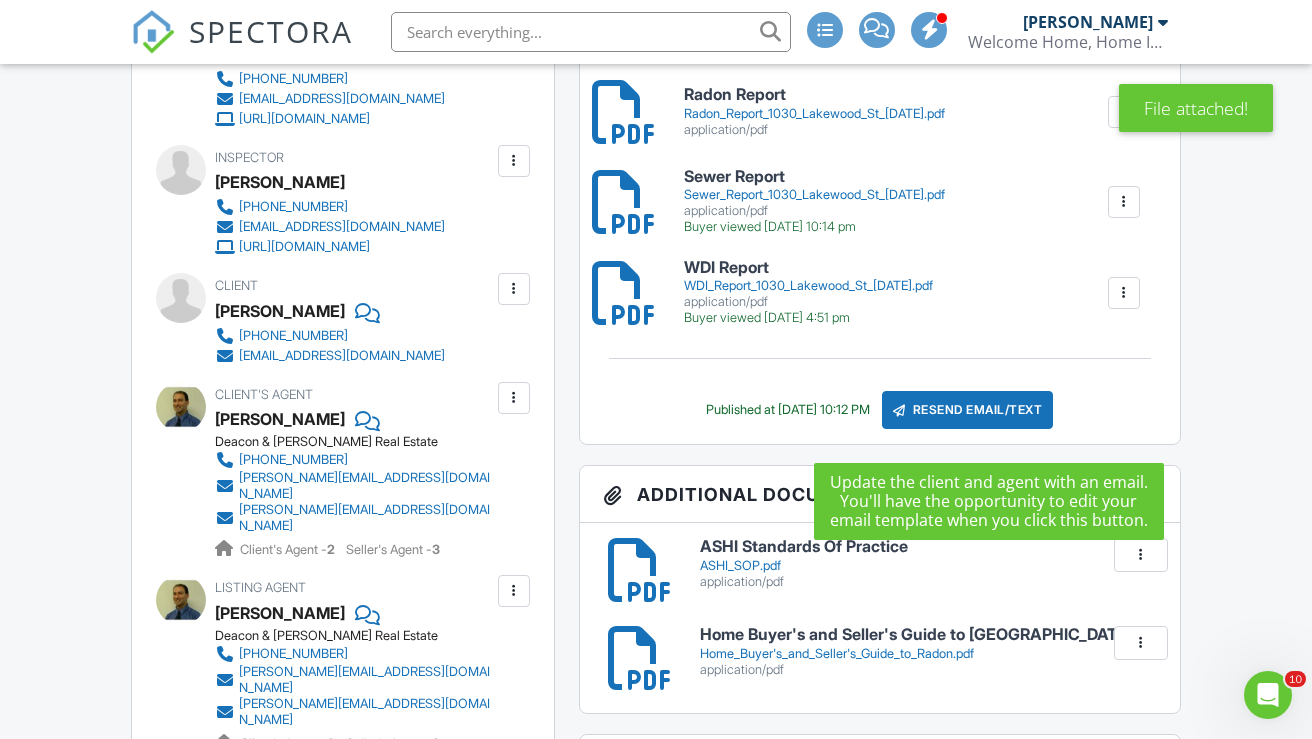 click on "Resend Email/Text" at bounding box center (968, 410) 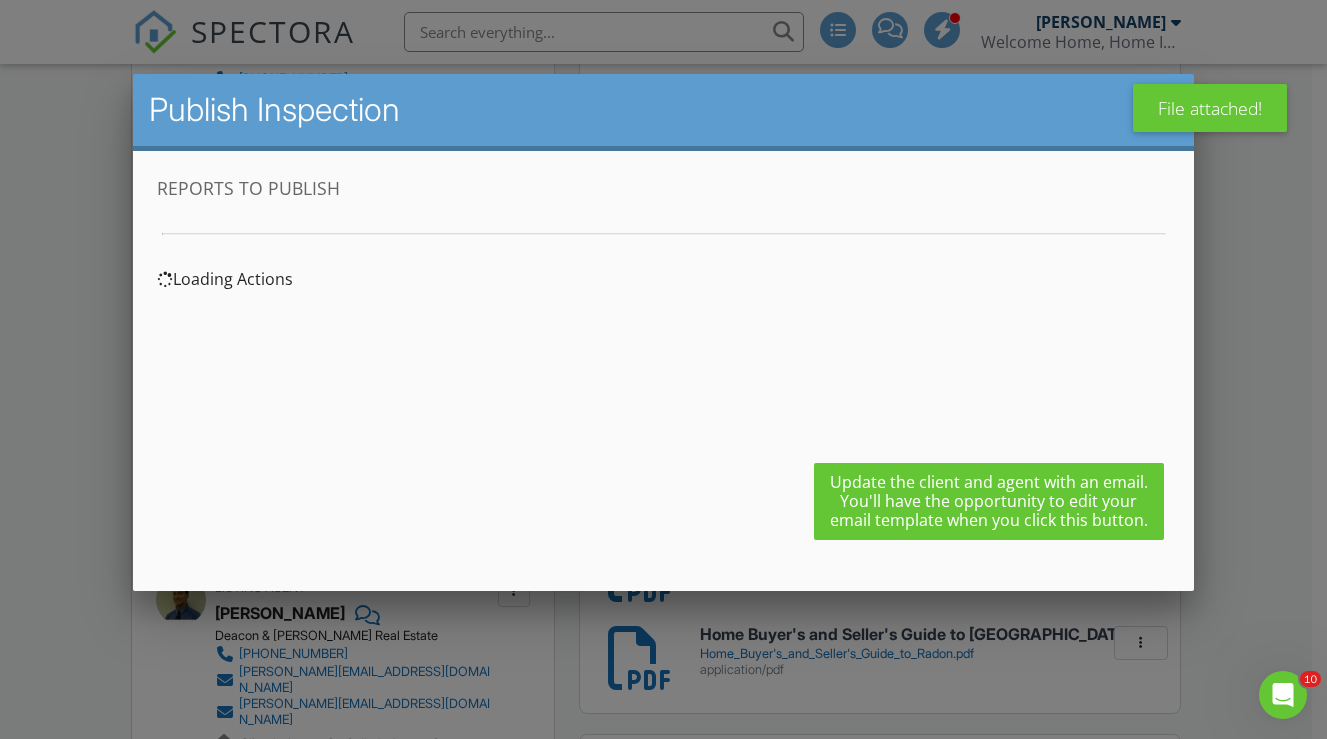 scroll, scrollTop: 0, scrollLeft: 0, axis: both 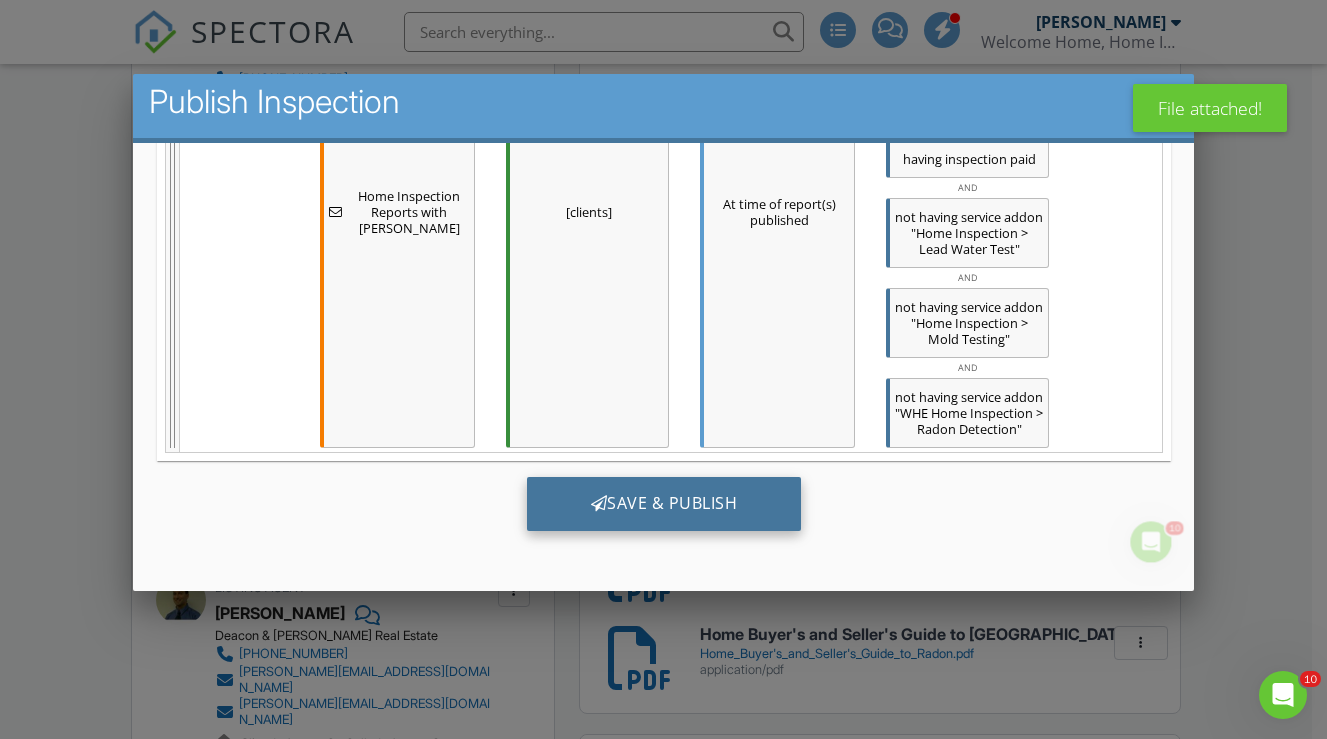 click on "Save & Publish" at bounding box center [663, 503] 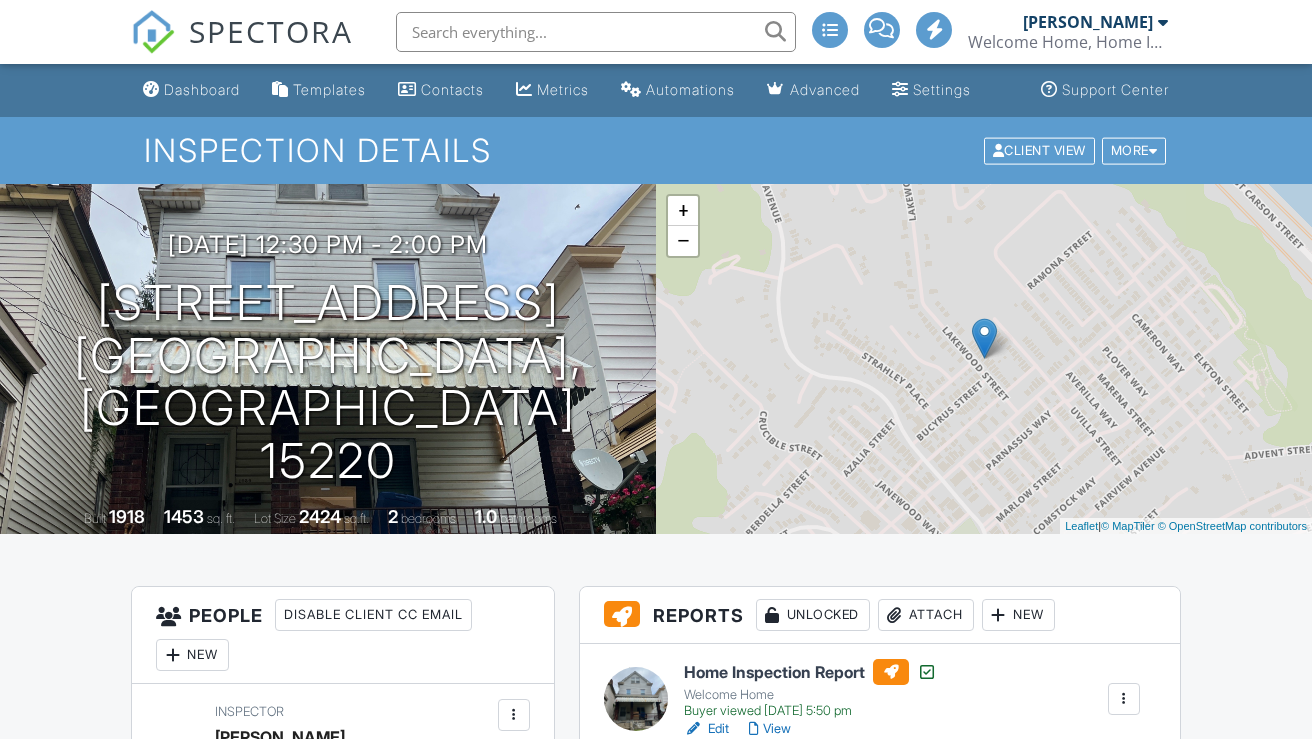 scroll, scrollTop: 0, scrollLeft: 0, axis: both 